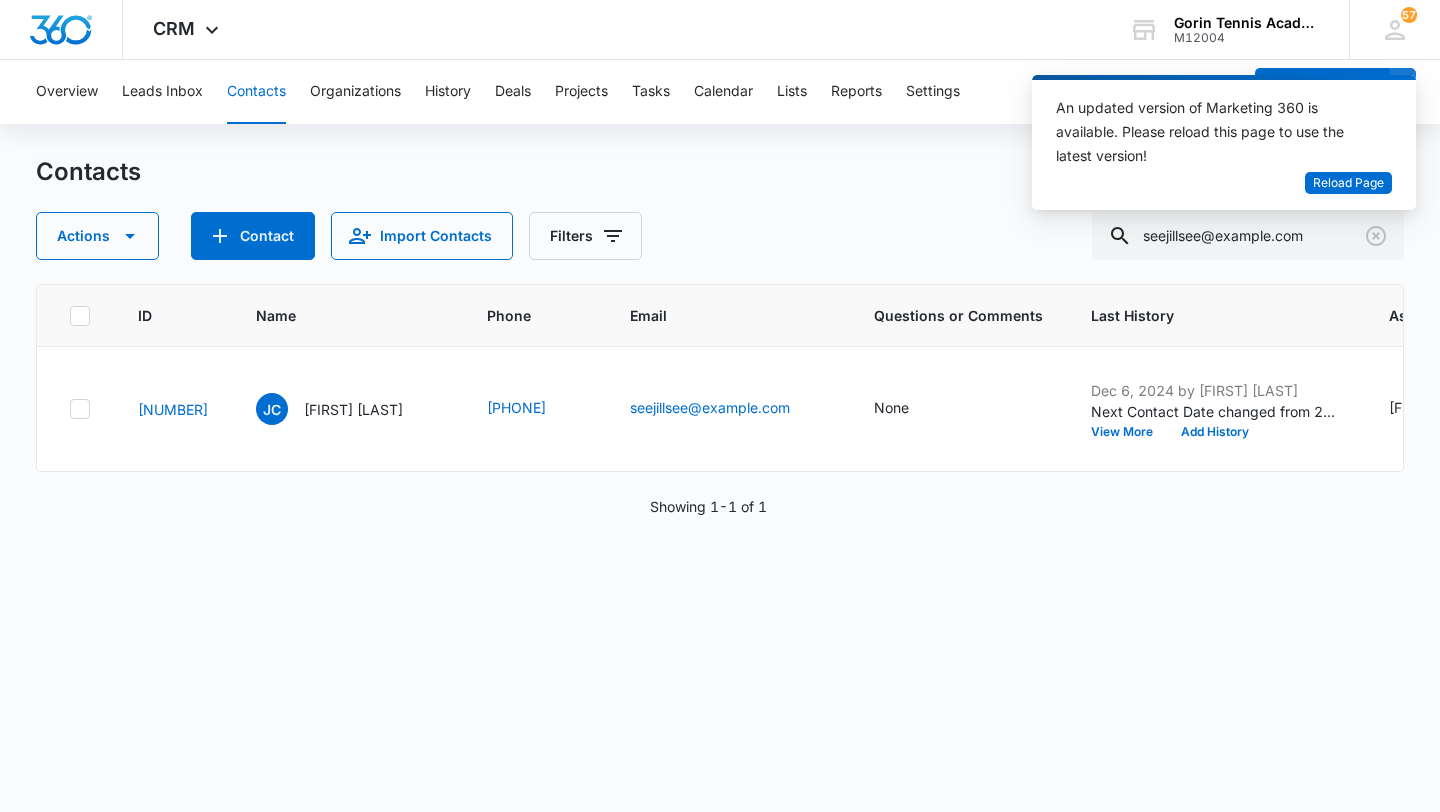 scroll, scrollTop: 0, scrollLeft: 0, axis: both 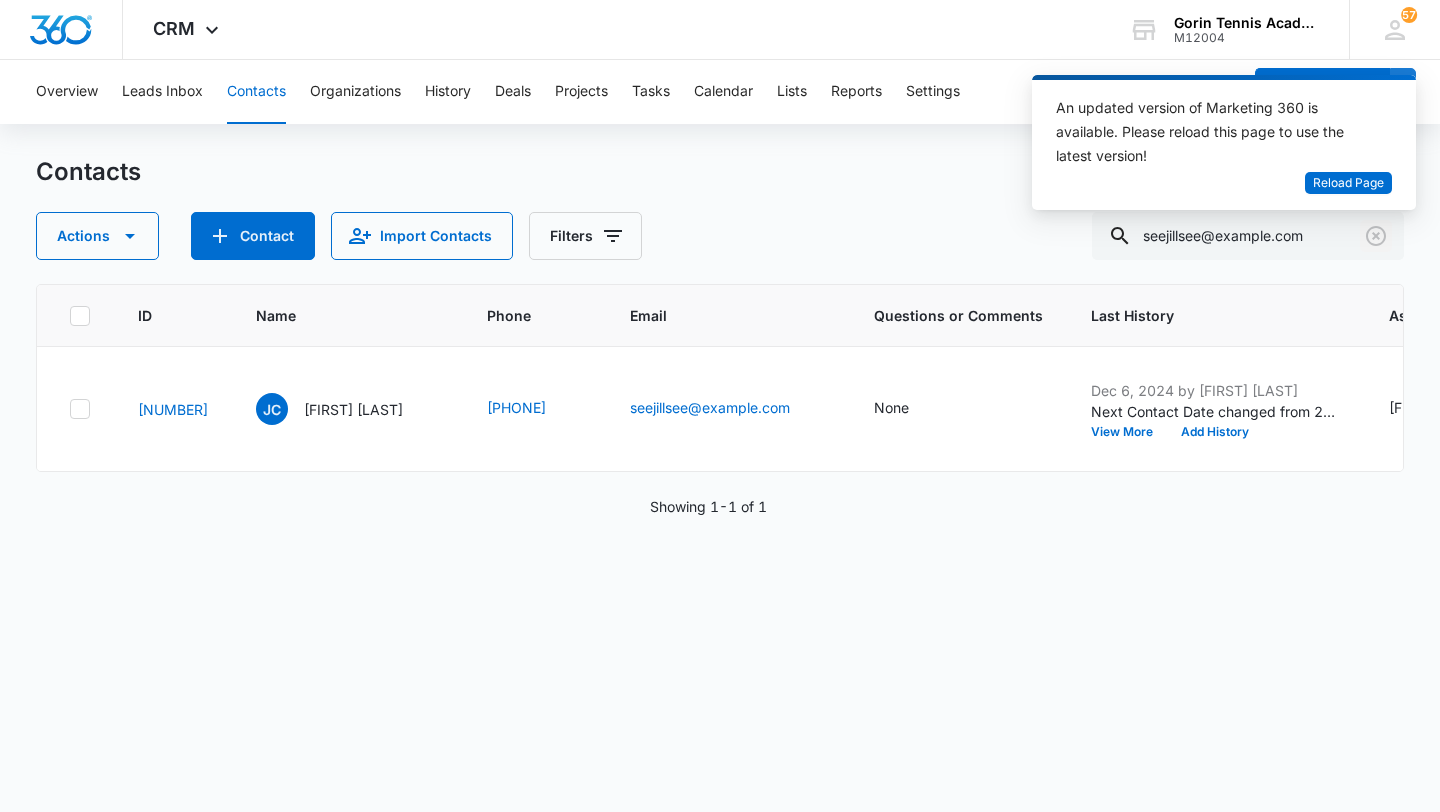 click 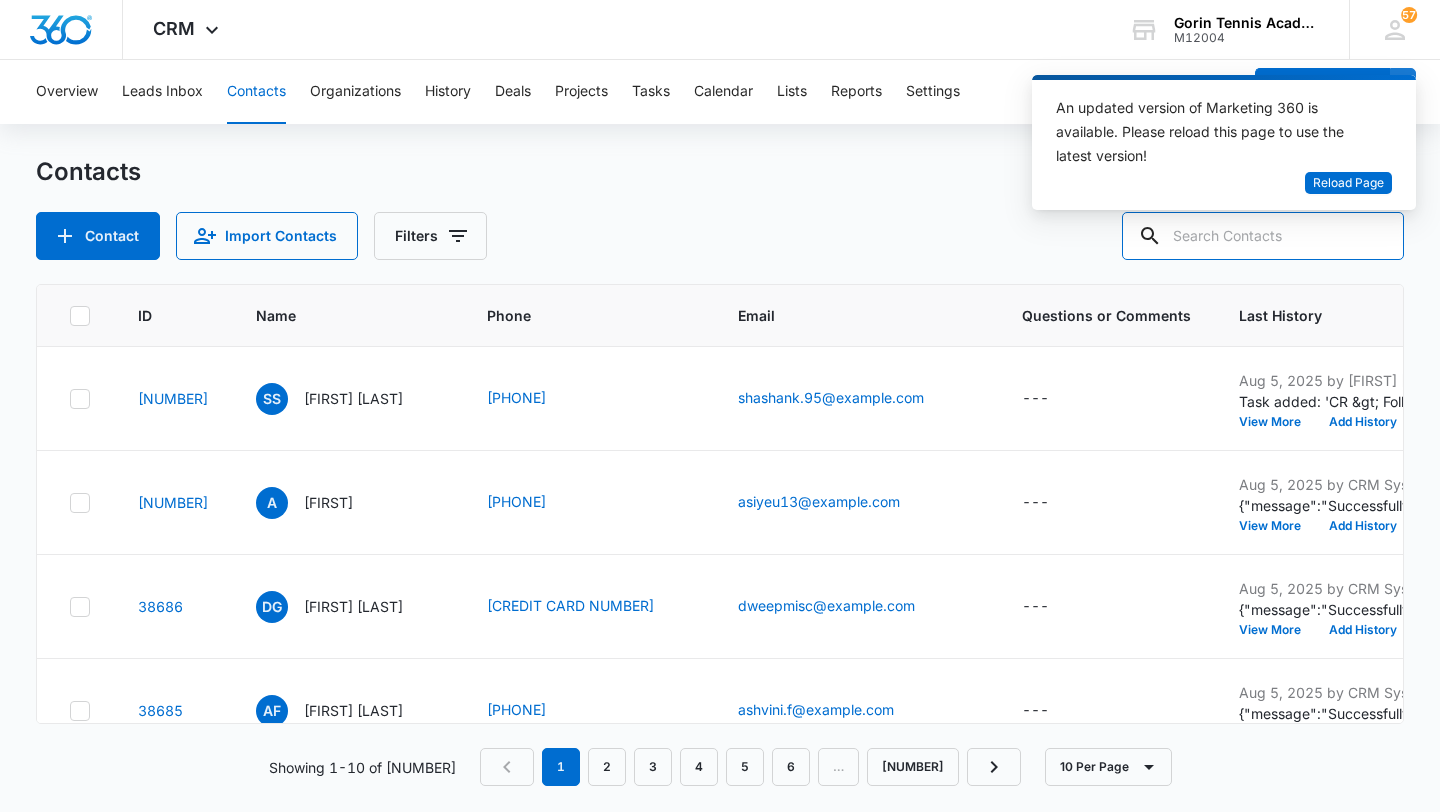 paste on "arun.sam@example.com" 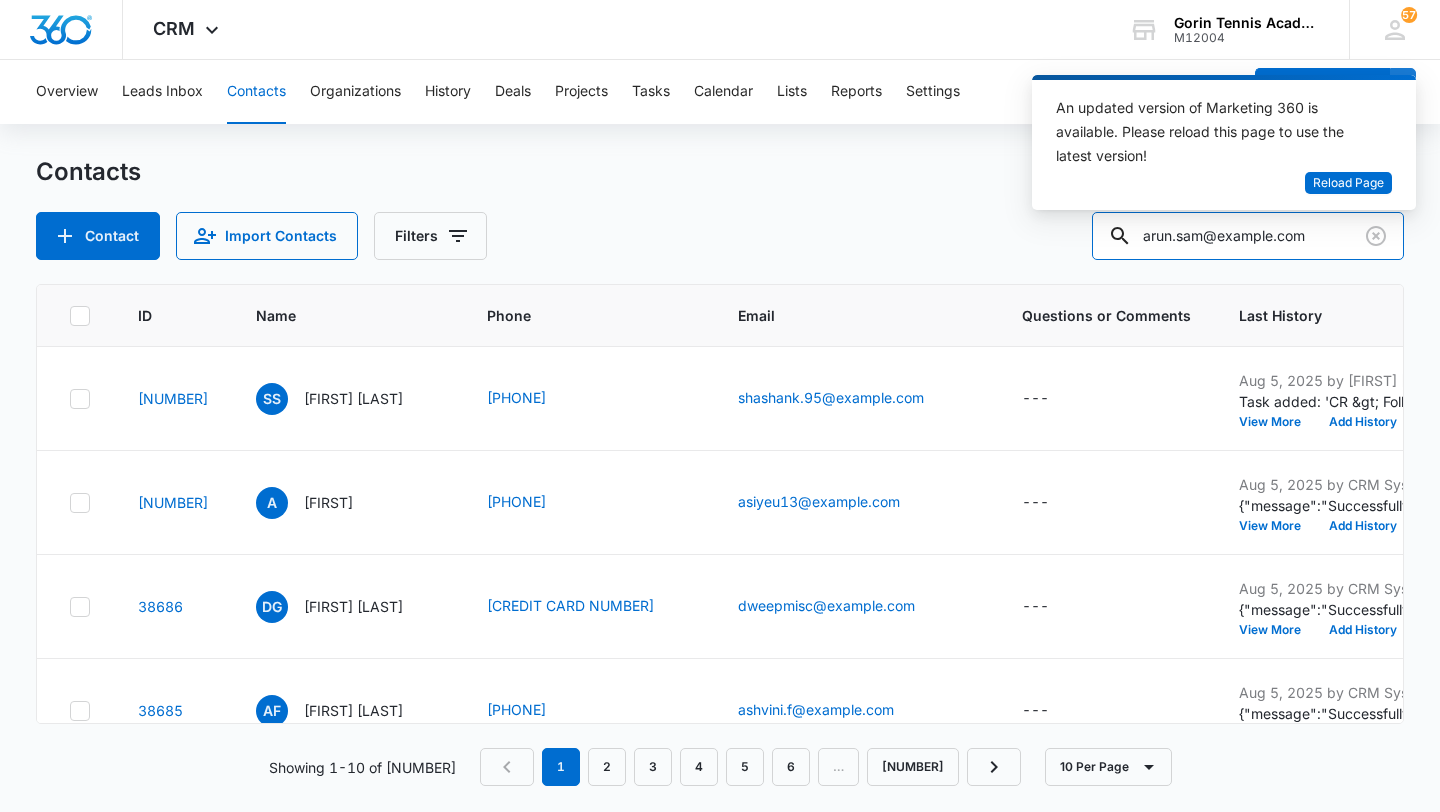 type on "arun.sam@example.com" 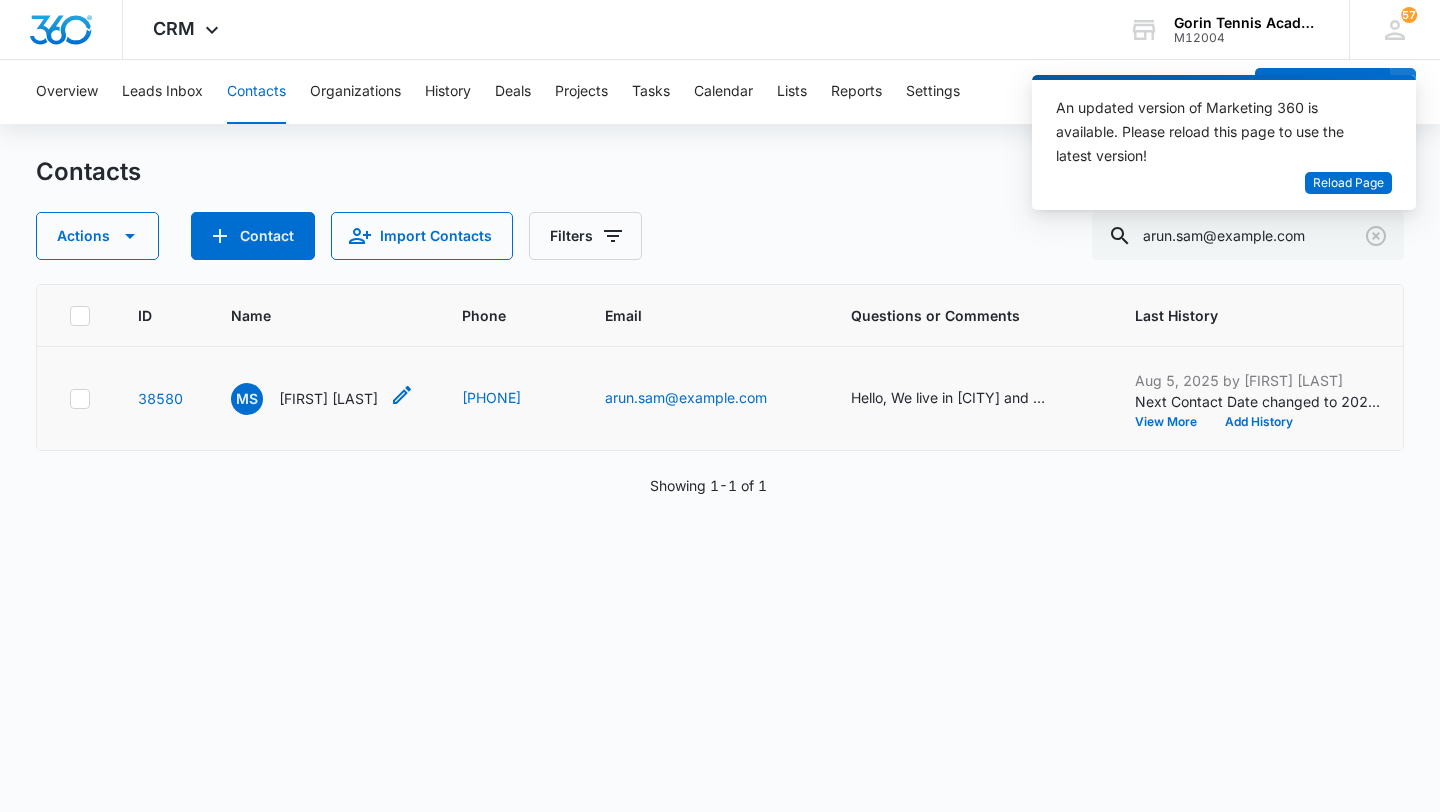 click on "[FIRST] [LAST]" at bounding box center (328, 398) 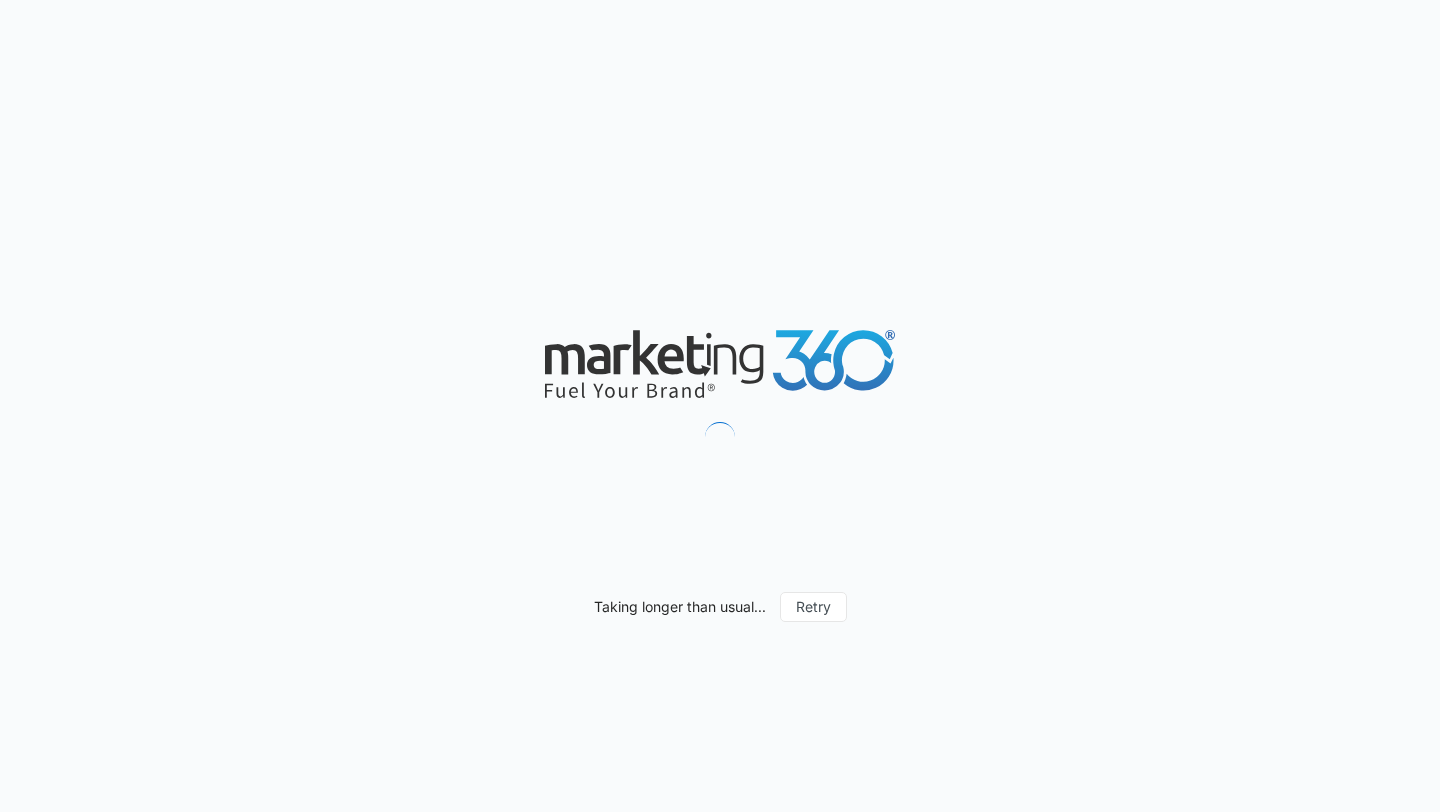 scroll, scrollTop: 0, scrollLeft: 0, axis: both 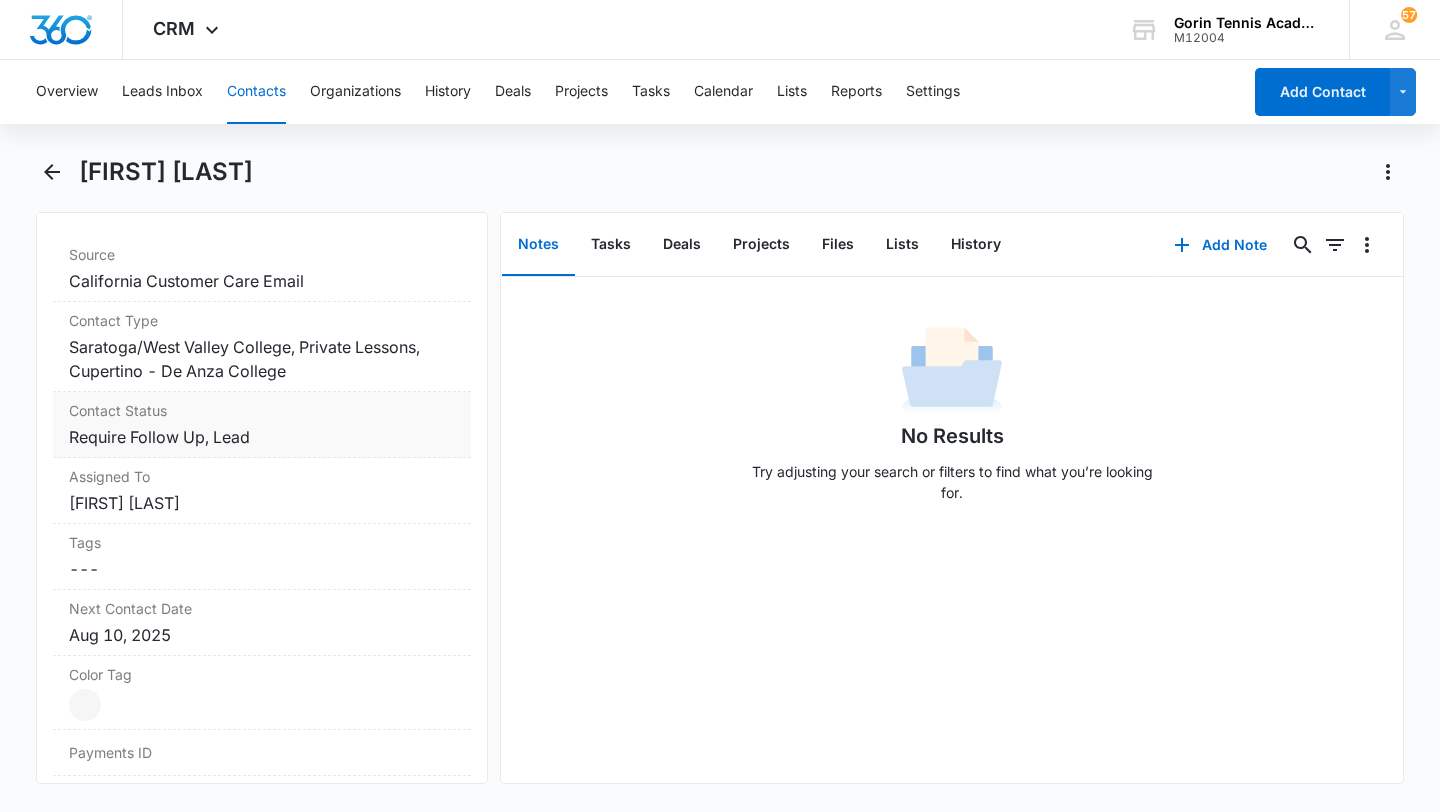 click on "Cancel Save Changes Require Follow Up, Lead" at bounding box center [262, 437] 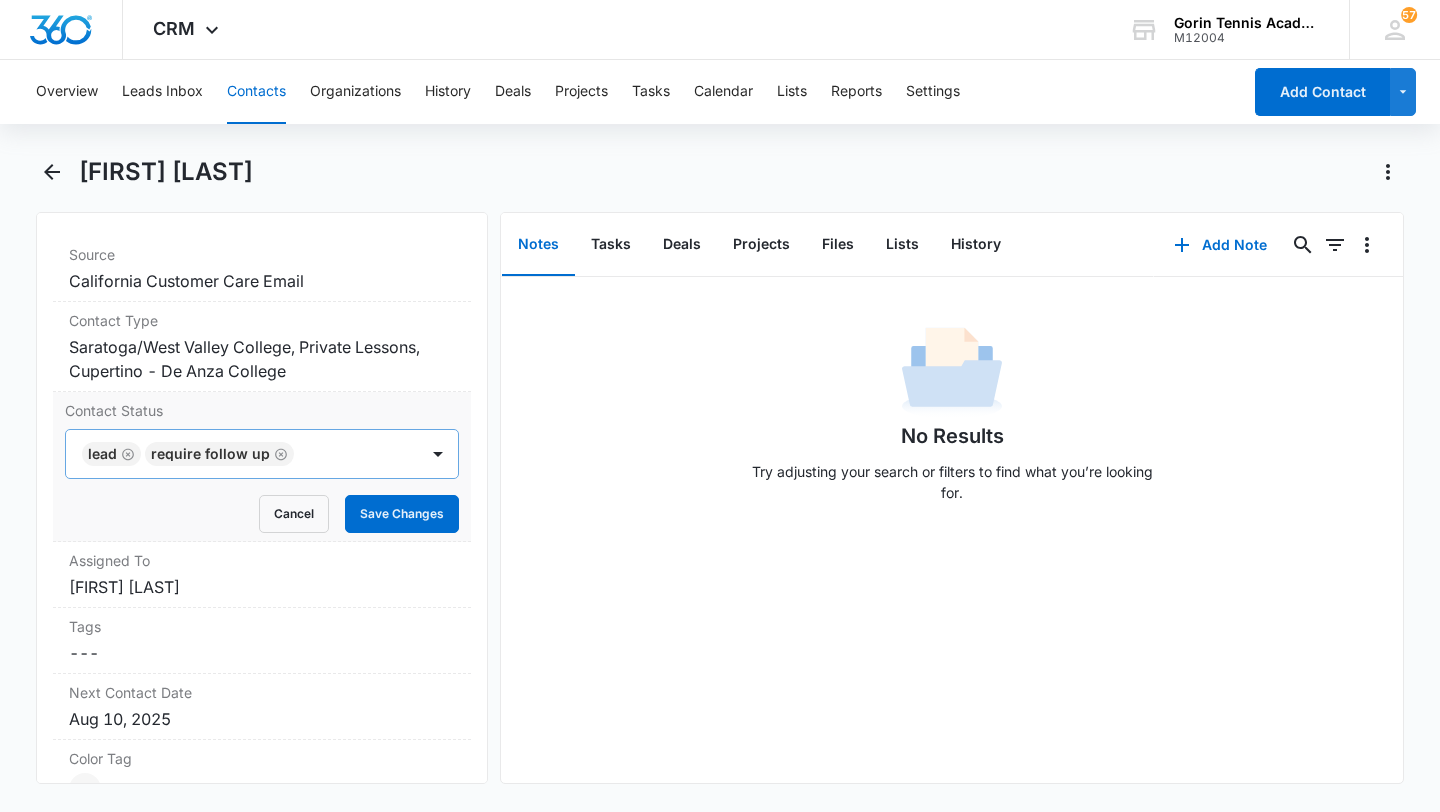 click 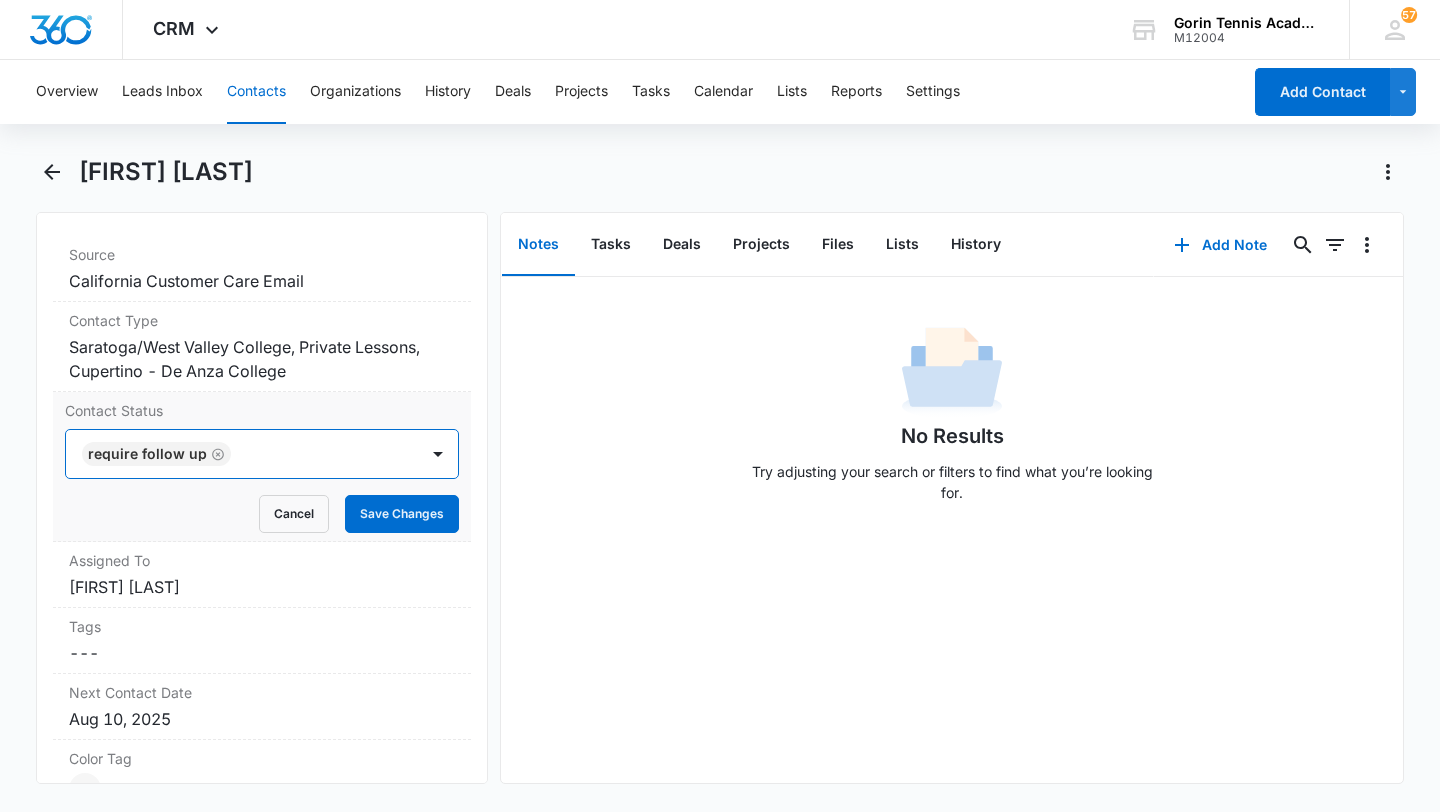click 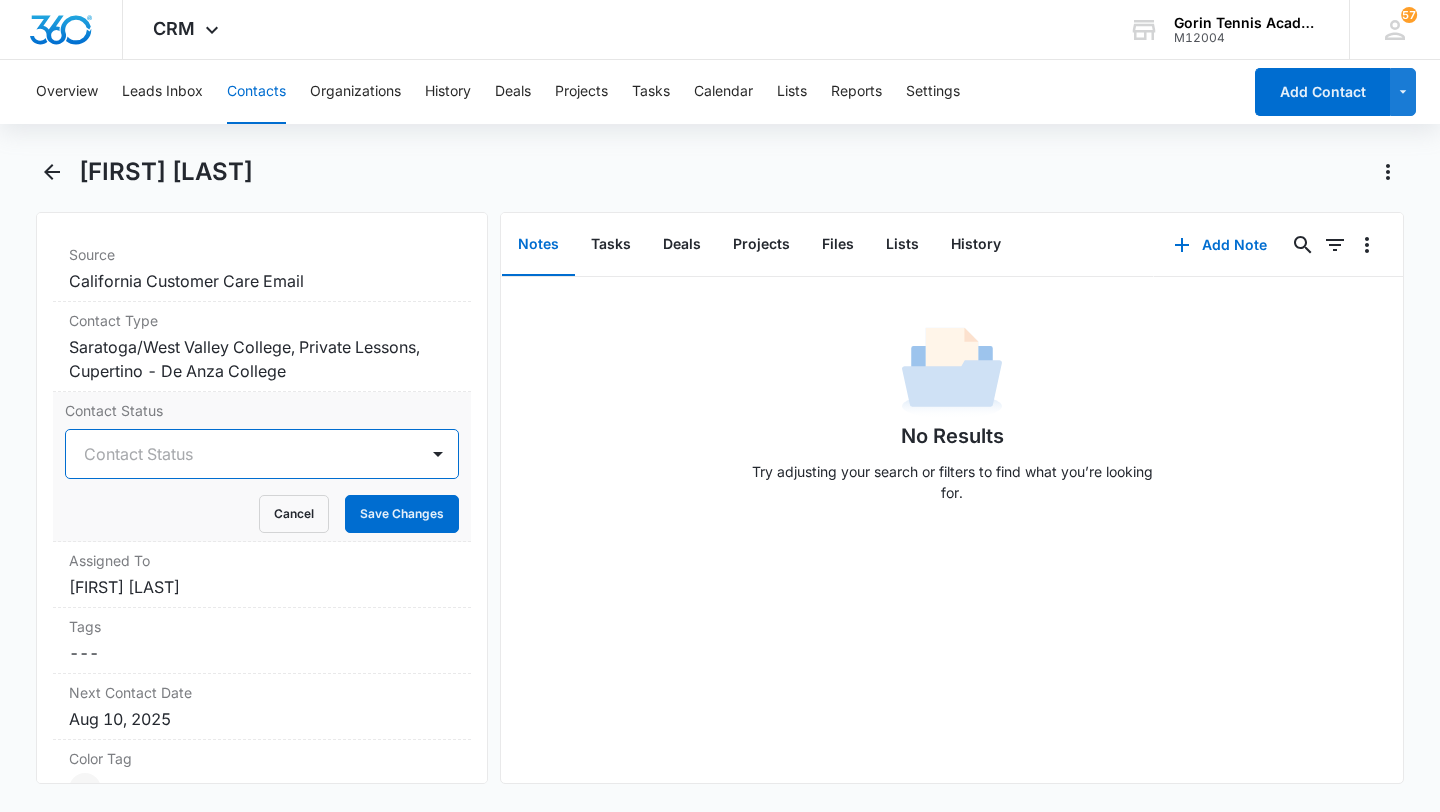 click at bounding box center (238, 454) 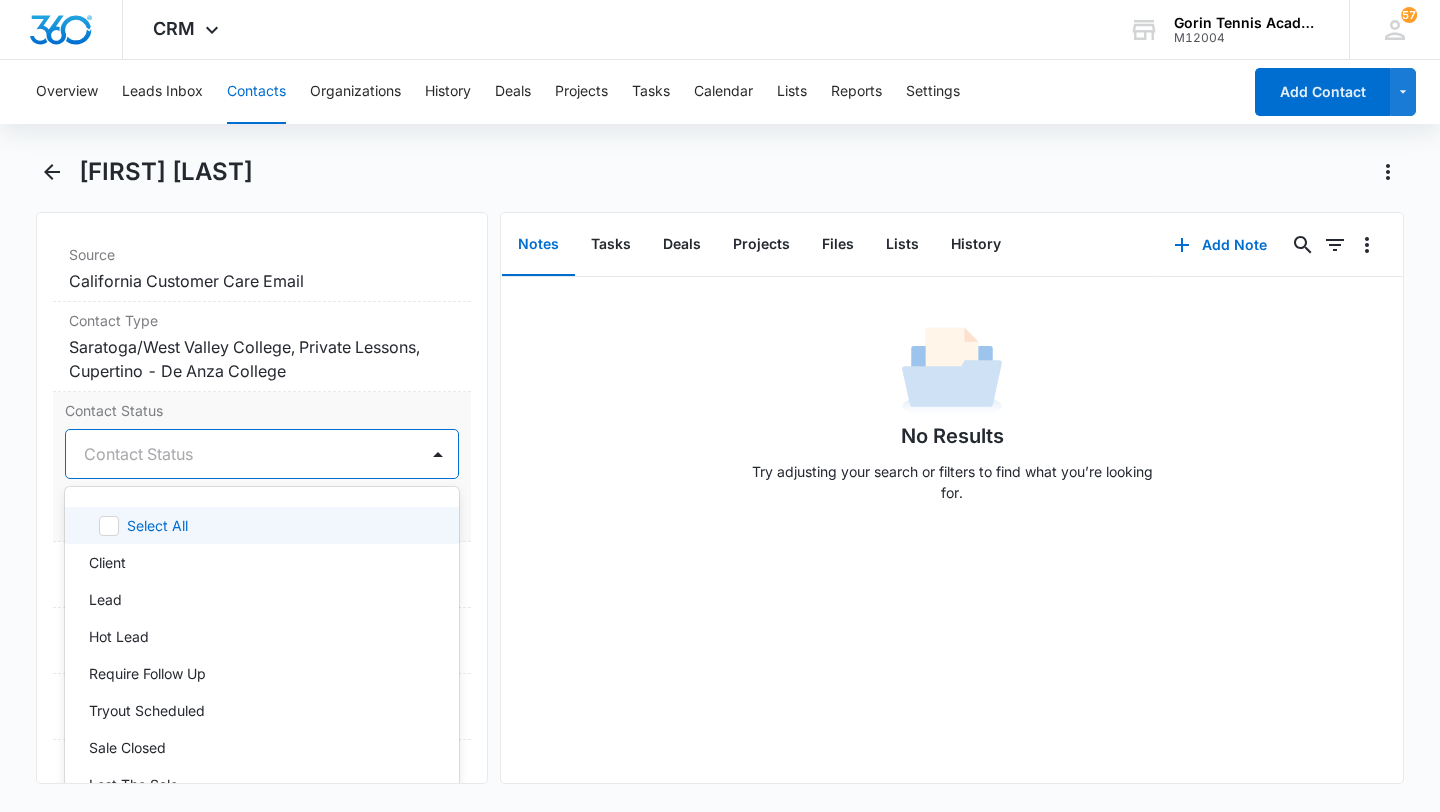 click on "Client" at bounding box center (260, 562) 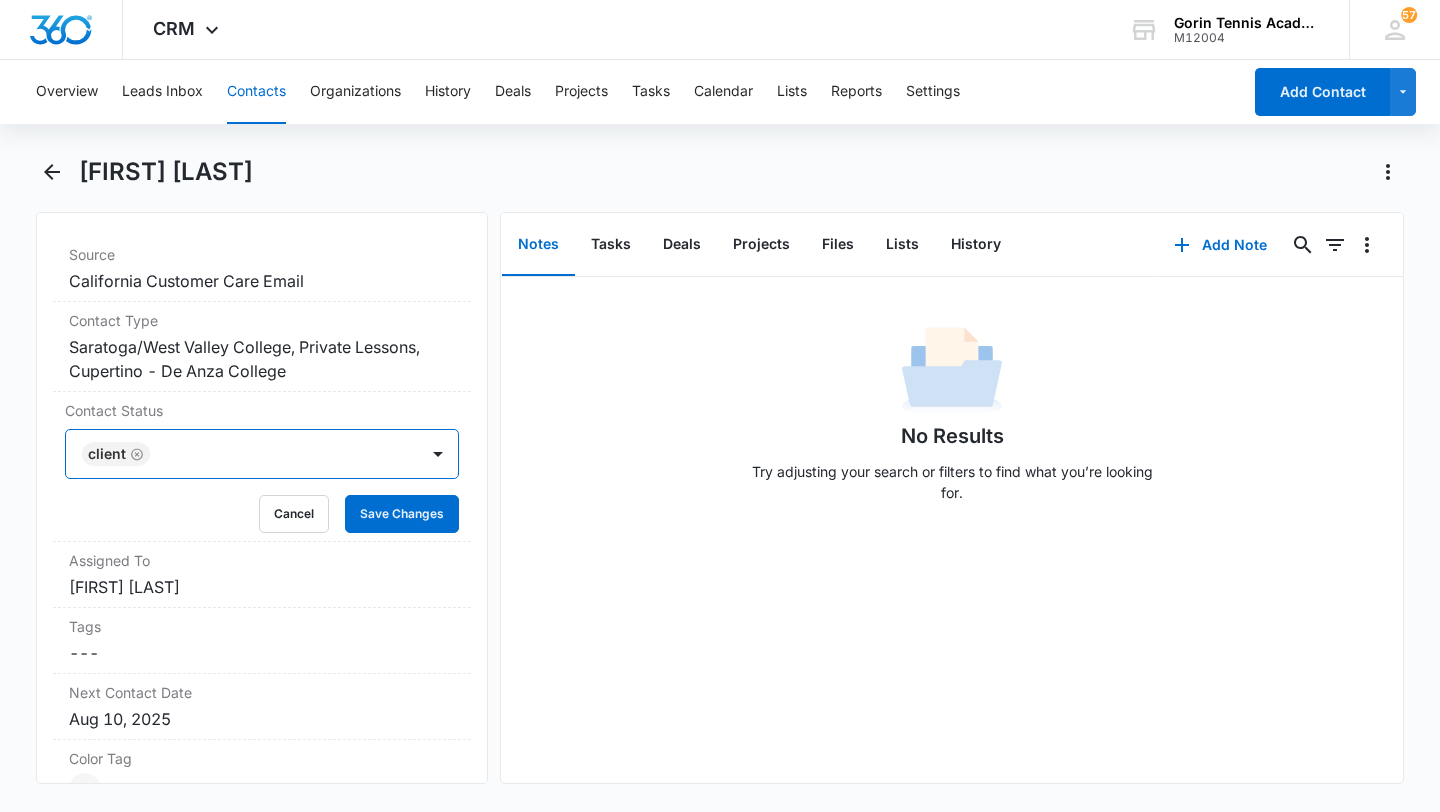 click on "Client" at bounding box center (242, 454) 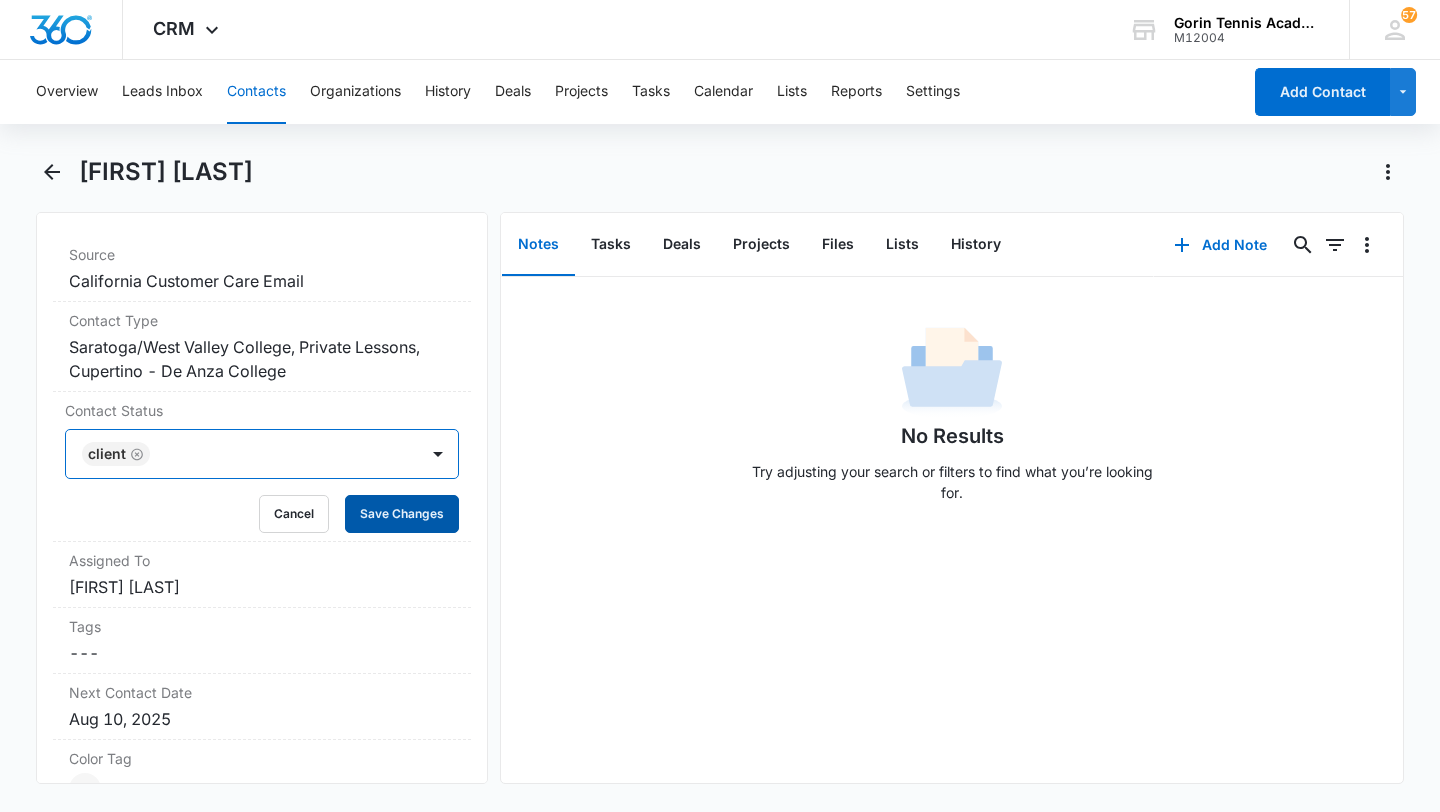click on "Save Changes" at bounding box center [402, 514] 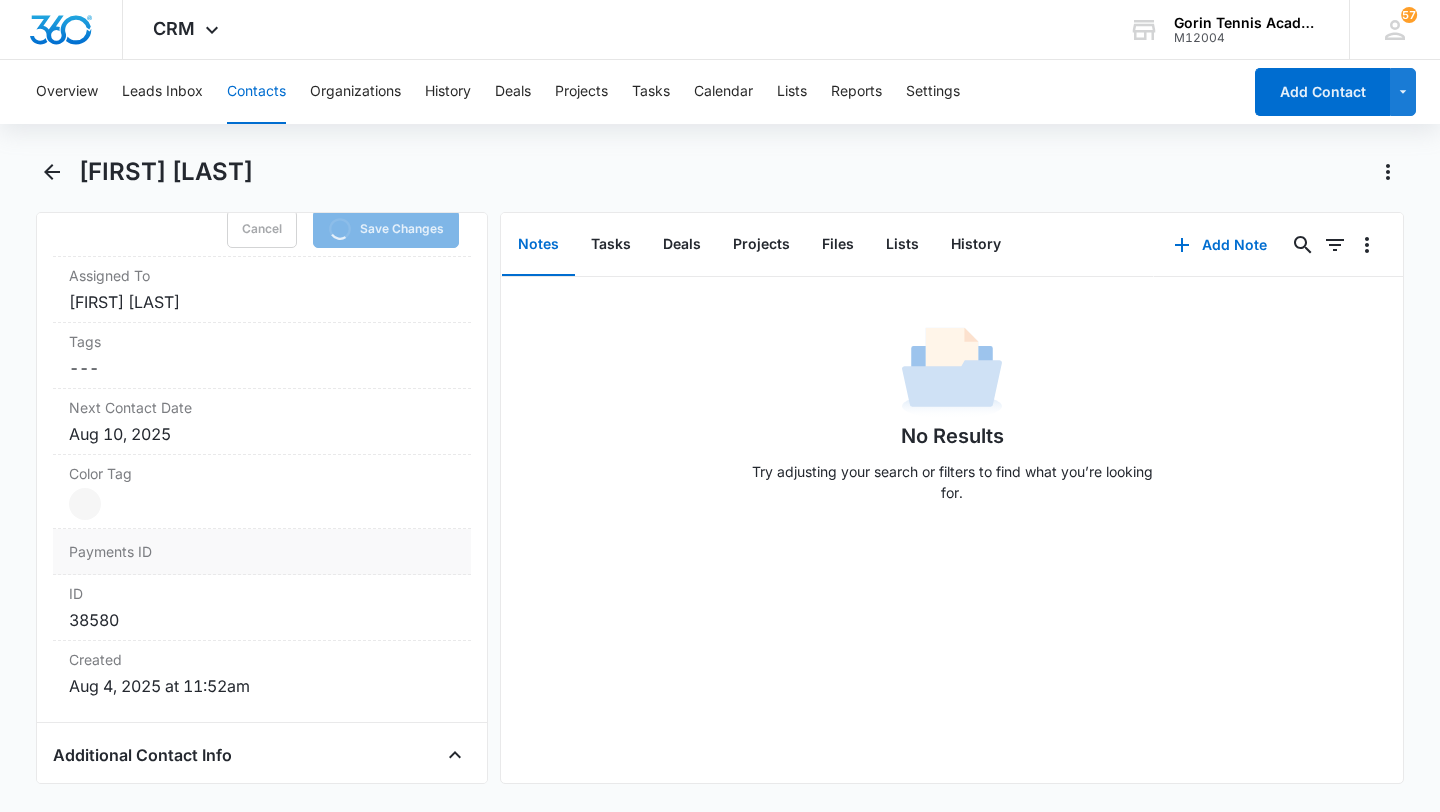 scroll, scrollTop: 1097, scrollLeft: 0, axis: vertical 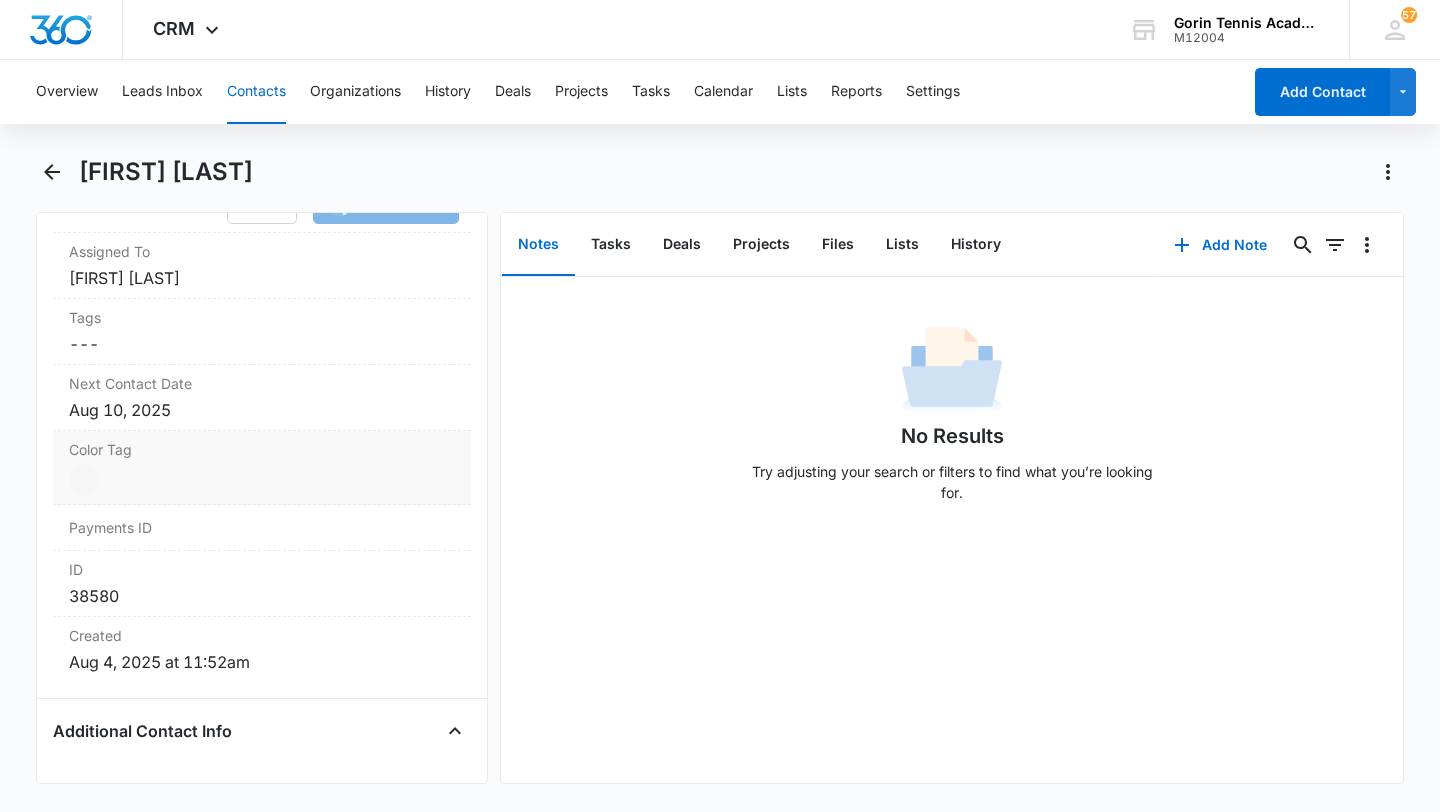 click on "Current Color: Cancel Save Changes" at bounding box center (262, 480) 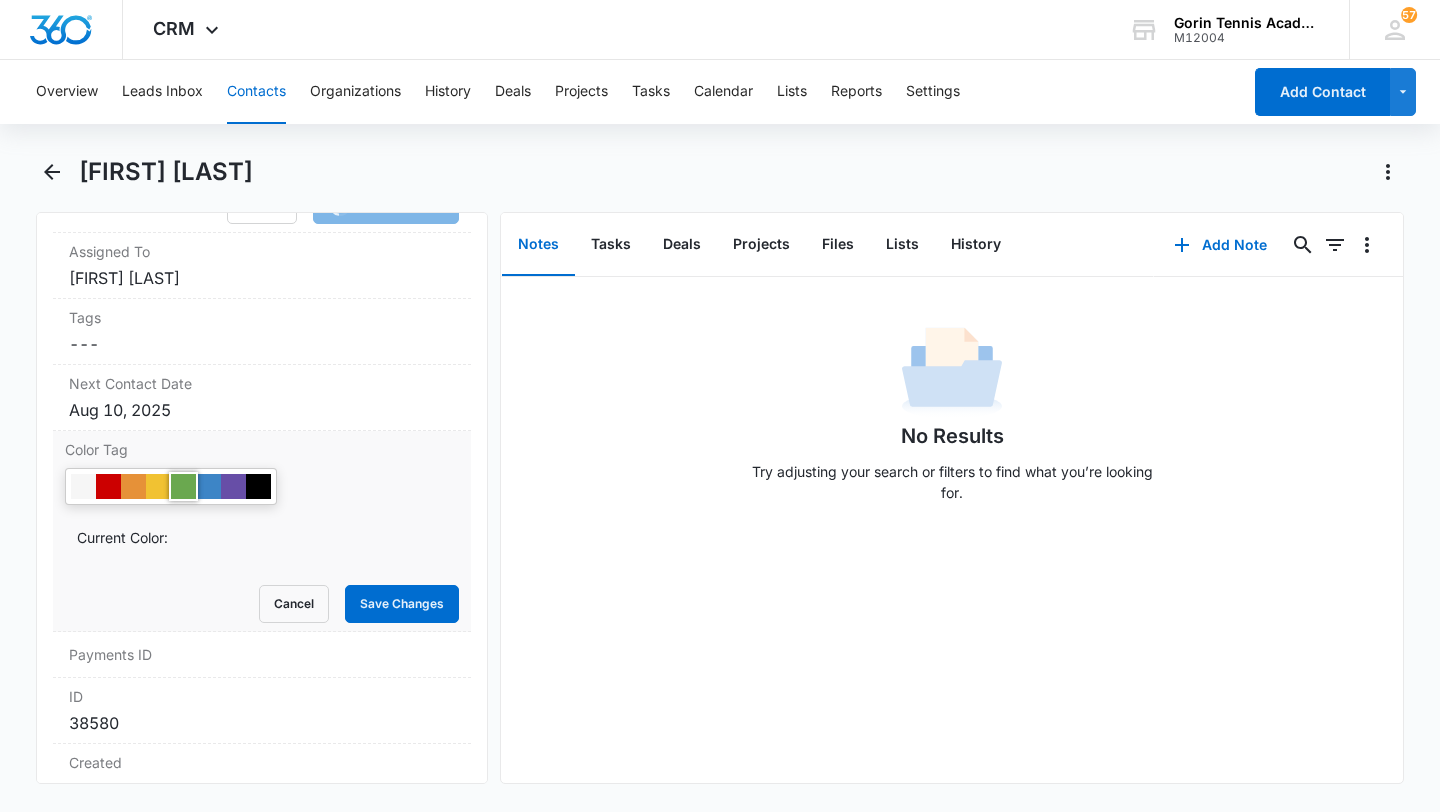 click at bounding box center (183, 486) 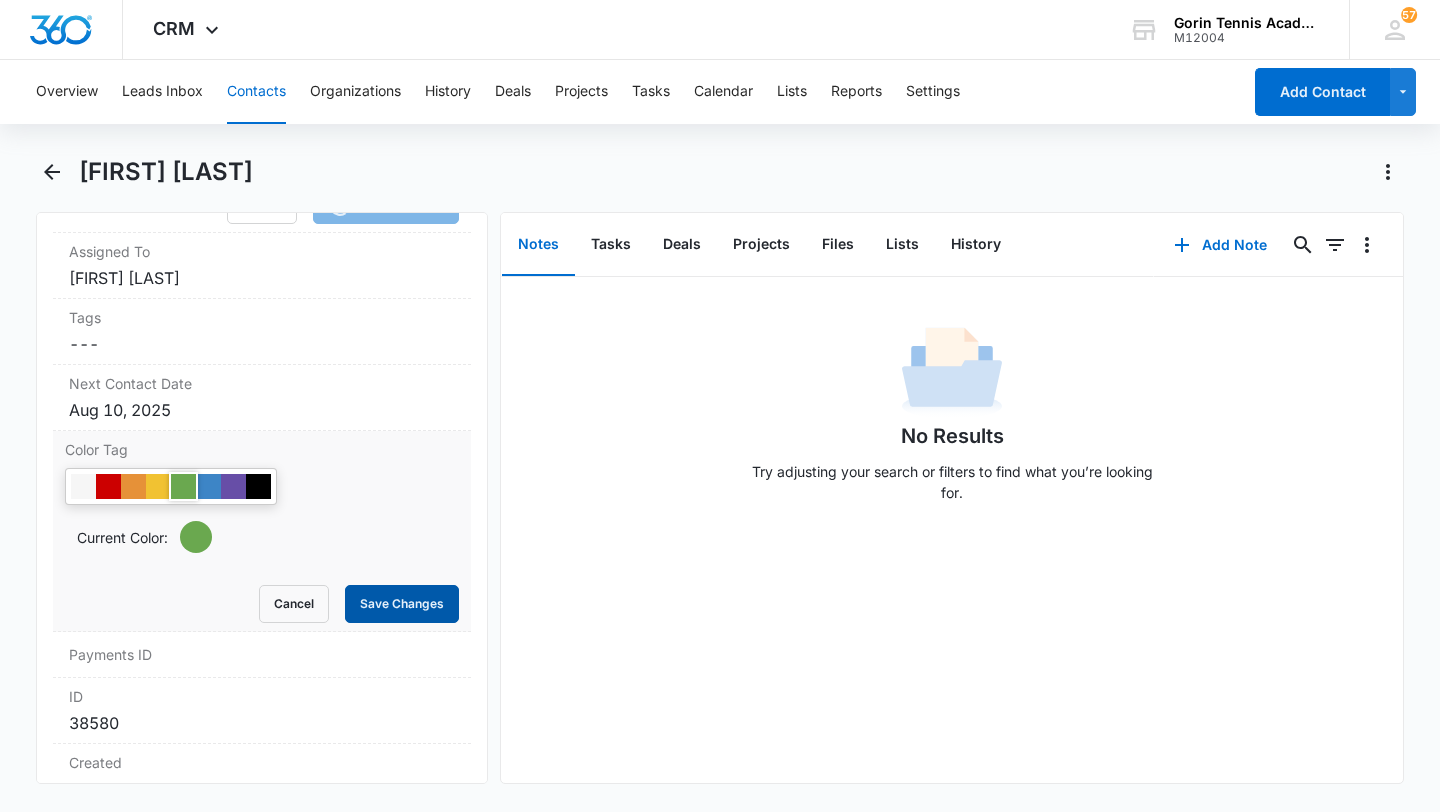 click on "Save Changes" at bounding box center (402, 604) 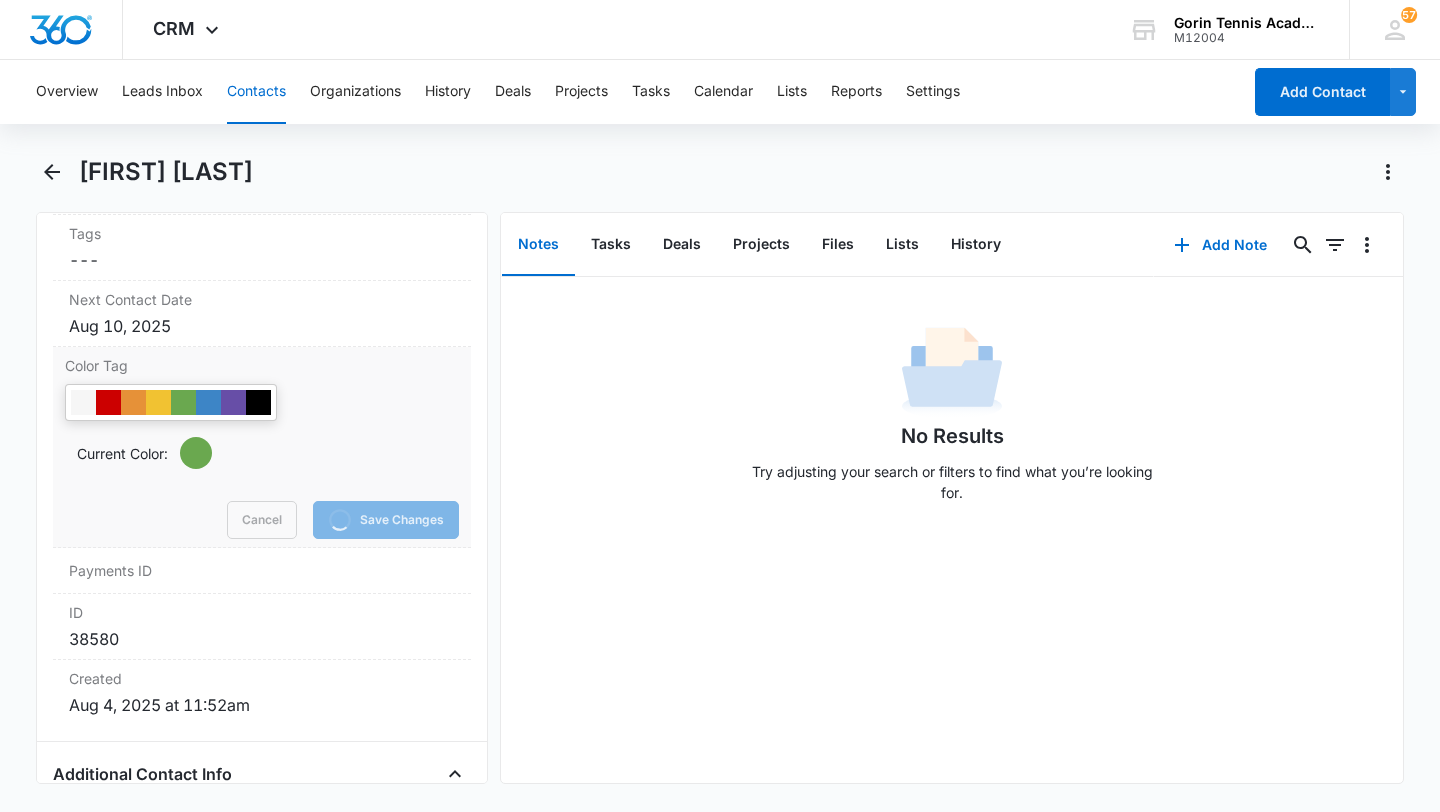scroll, scrollTop: 1059, scrollLeft: 0, axis: vertical 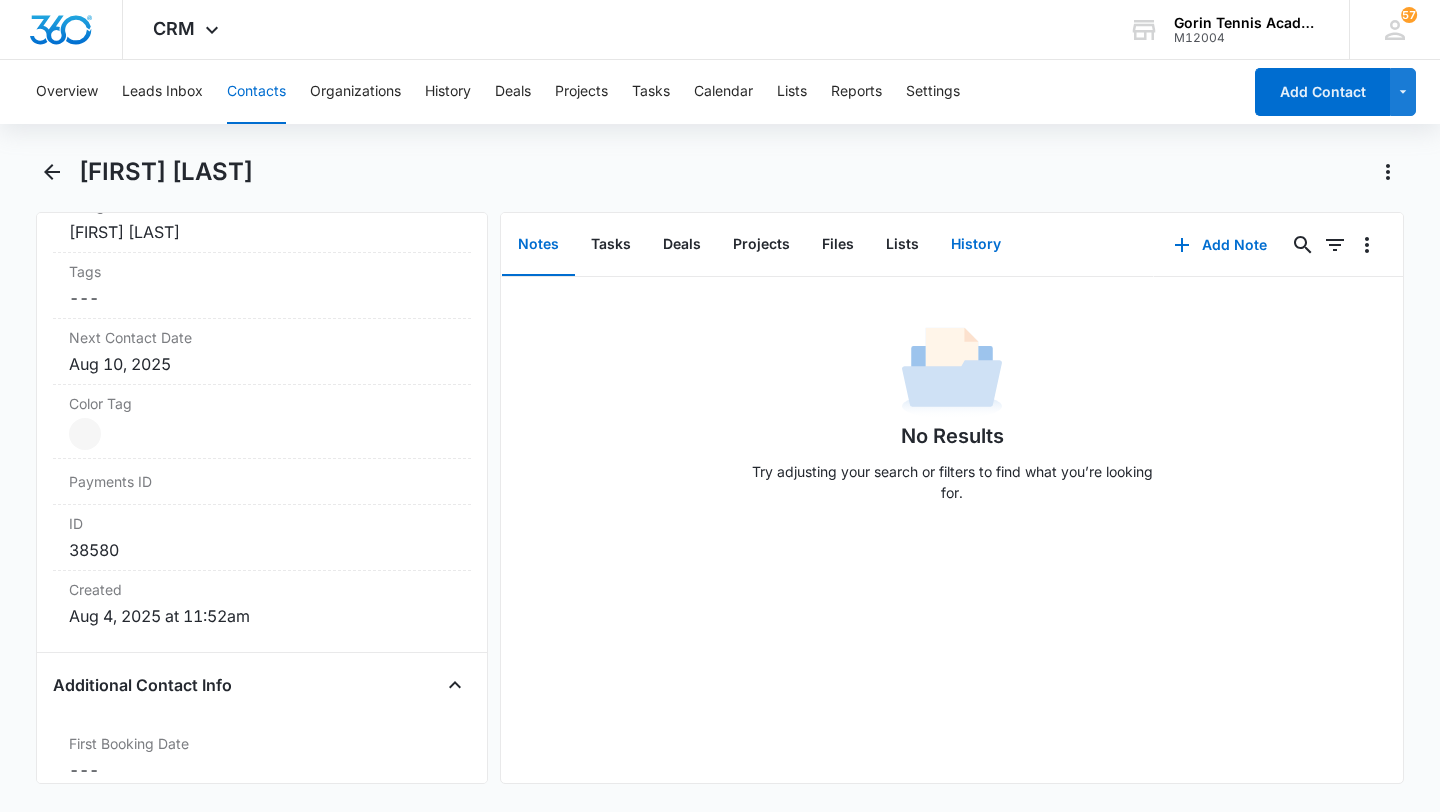 click on "History" at bounding box center (976, 245) 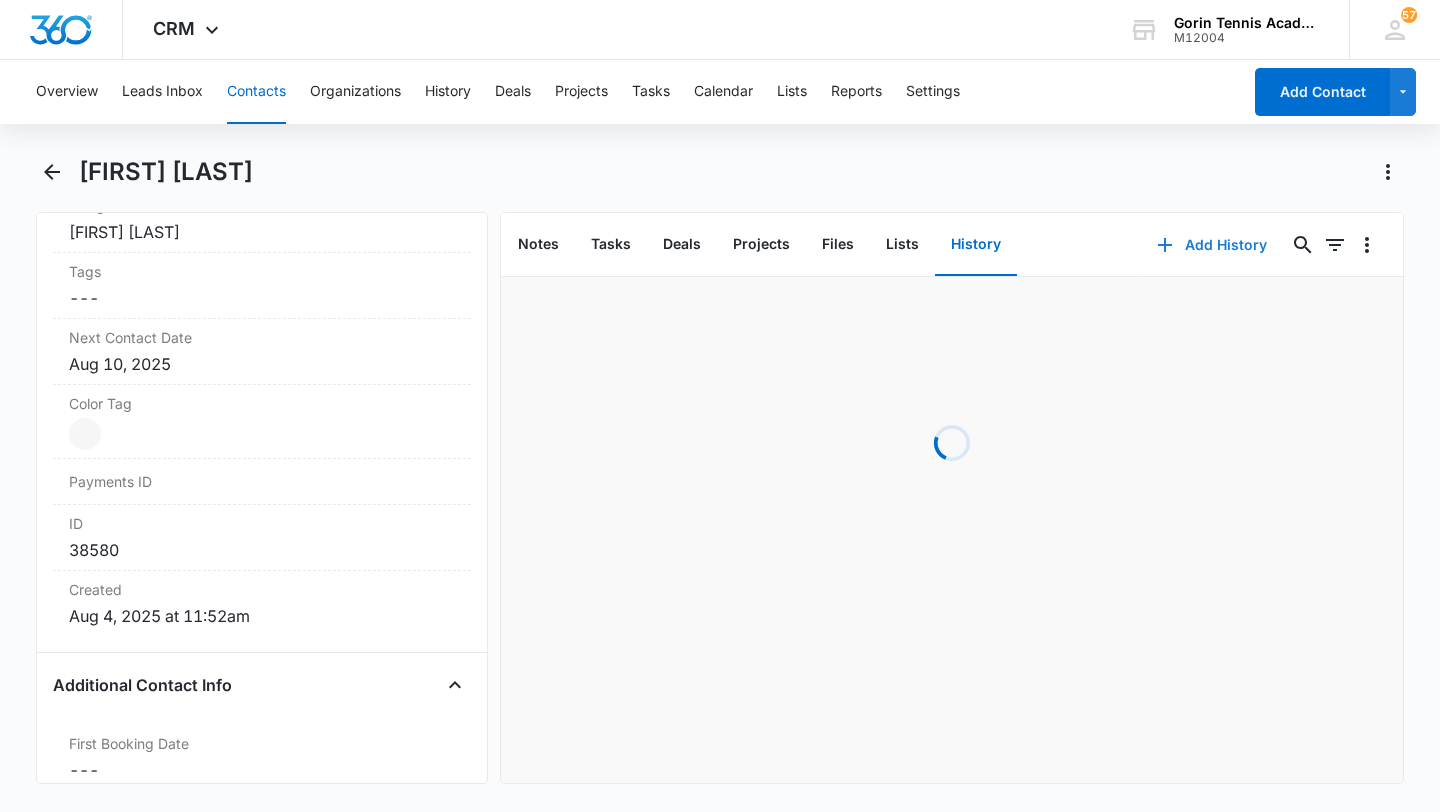 click 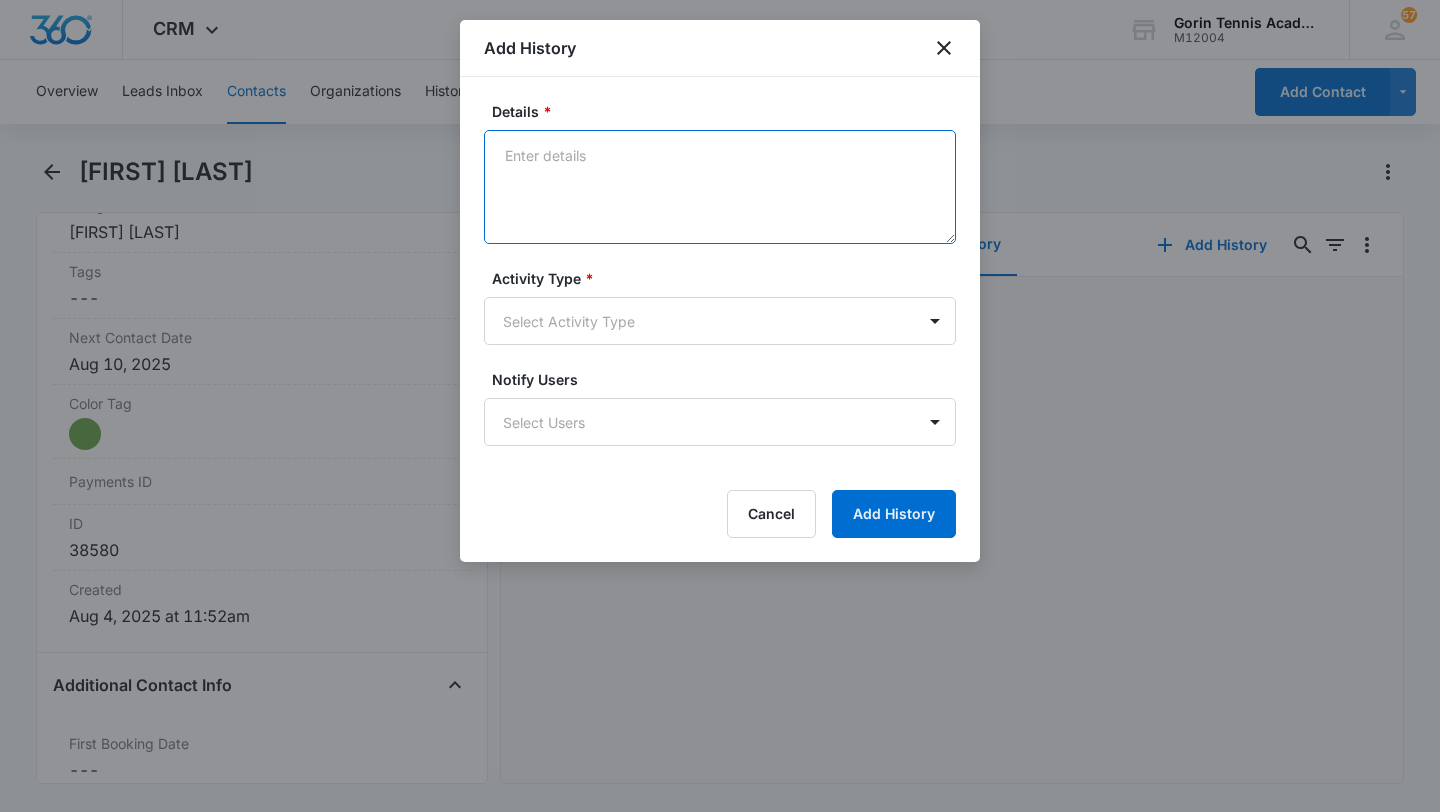 click on "Details *" at bounding box center (720, 187) 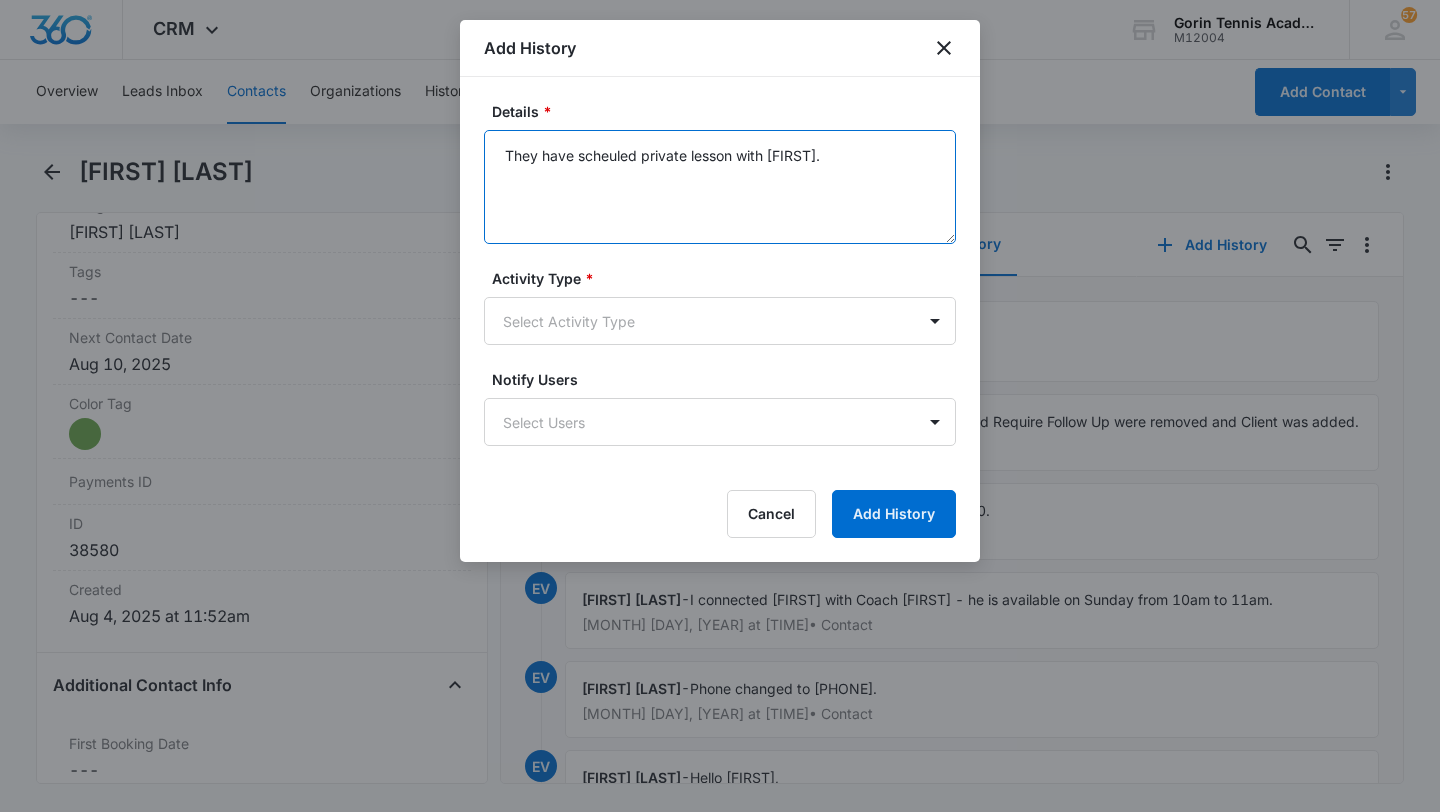 click on "They have scheuled private lesson with Artem." at bounding box center [720, 187] 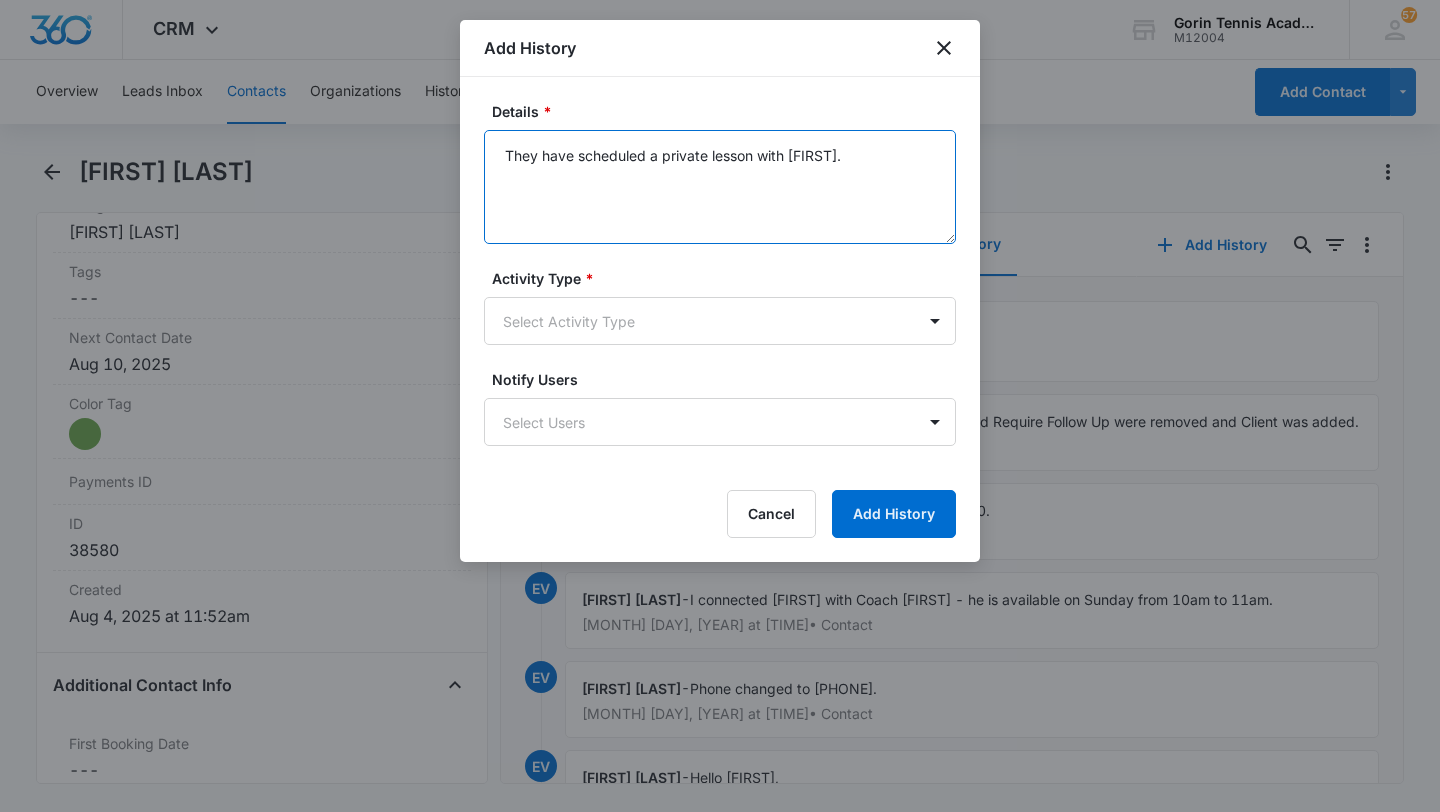 click on "They have scheduled a private lesson with Artem." at bounding box center [720, 187] 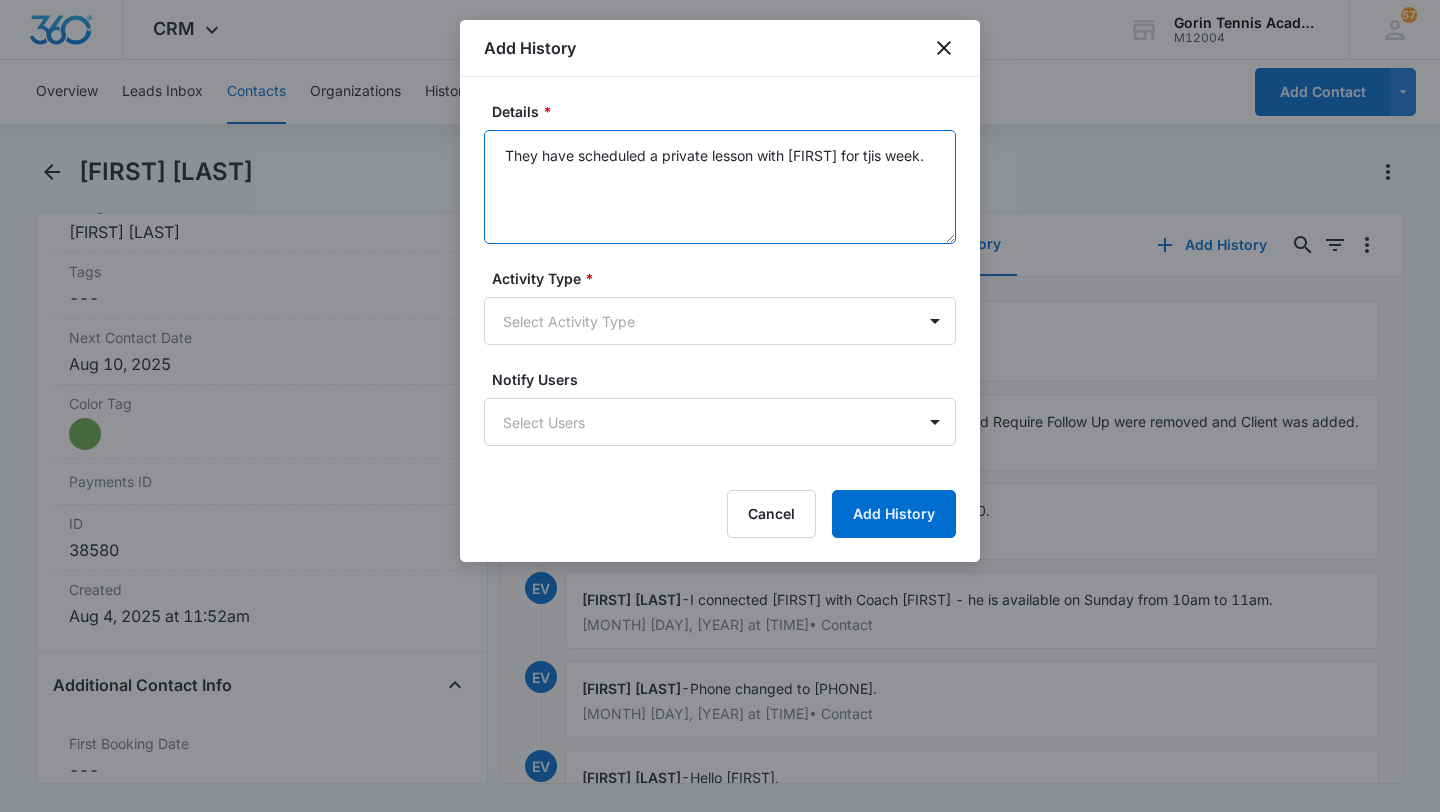 click on "They have scheduled a private lesson with Artem for tjis week." at bounding box center [720, 187] 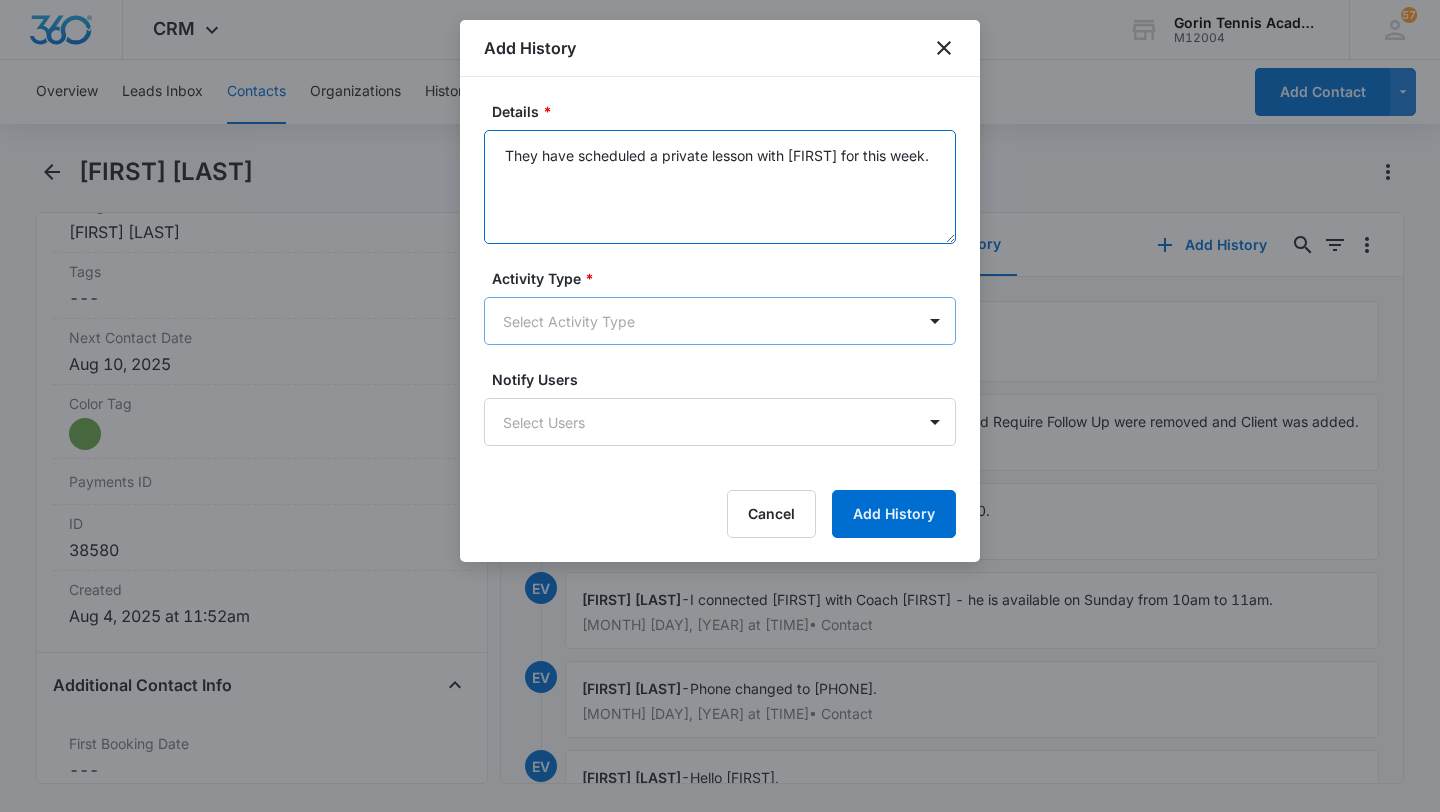 type on "They have scheduled a private lesson with Artem for this week." 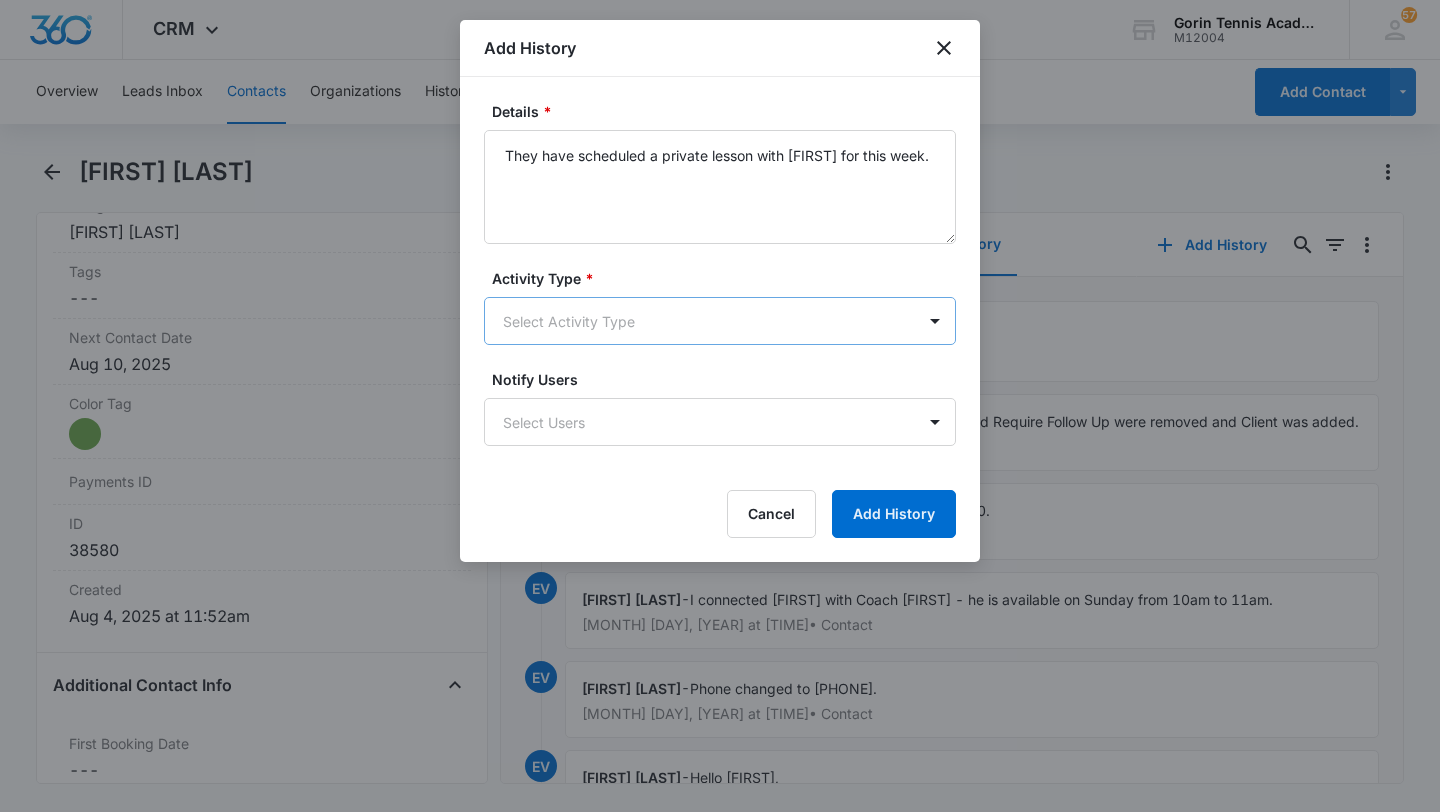 click on "CRM Apps Reputation Websites Forms CRM Email Social Shop Payments POS Content Ads Intelligence Files Brand Settings Gorin Tennis Academy M12004 Your Accounts View All 57 EV Elizabeth Vankova Elizabeth@gorintennis.com My Profile 57 Notifications Support Logout Terms & Conditions   •   Privacy Policy Overview Leads Inbox Contacts Organizations History Deals Projects Tasks Calendar Lists Reports Settings Add Contact Moksh Sambandam Remove MS Moksh Sambandam Contact Info Name Cancel Save Changes Moksh Sambandam Phone Cancel Save Changes (312) 909-9394 Email Cancel Save Changes arun.sam@gmail.com Organization Cancel Save Changes --- Address Cancel Save Changes San Mateo CA Details Source Cancel Save Changes California Customer Care Email Contact Type Cancel Save Changes Saratoga/West Valley College, Private Lessons, Cupertino - De Anza College Contact Status Cancel Save Changes Client Assigned To Cancel Save Changes Elizabeth Vankova Tags Cancel Save Changes --- Next Contact Date Cancel Save Changes Color Tag" at bounding box center (720, 406) 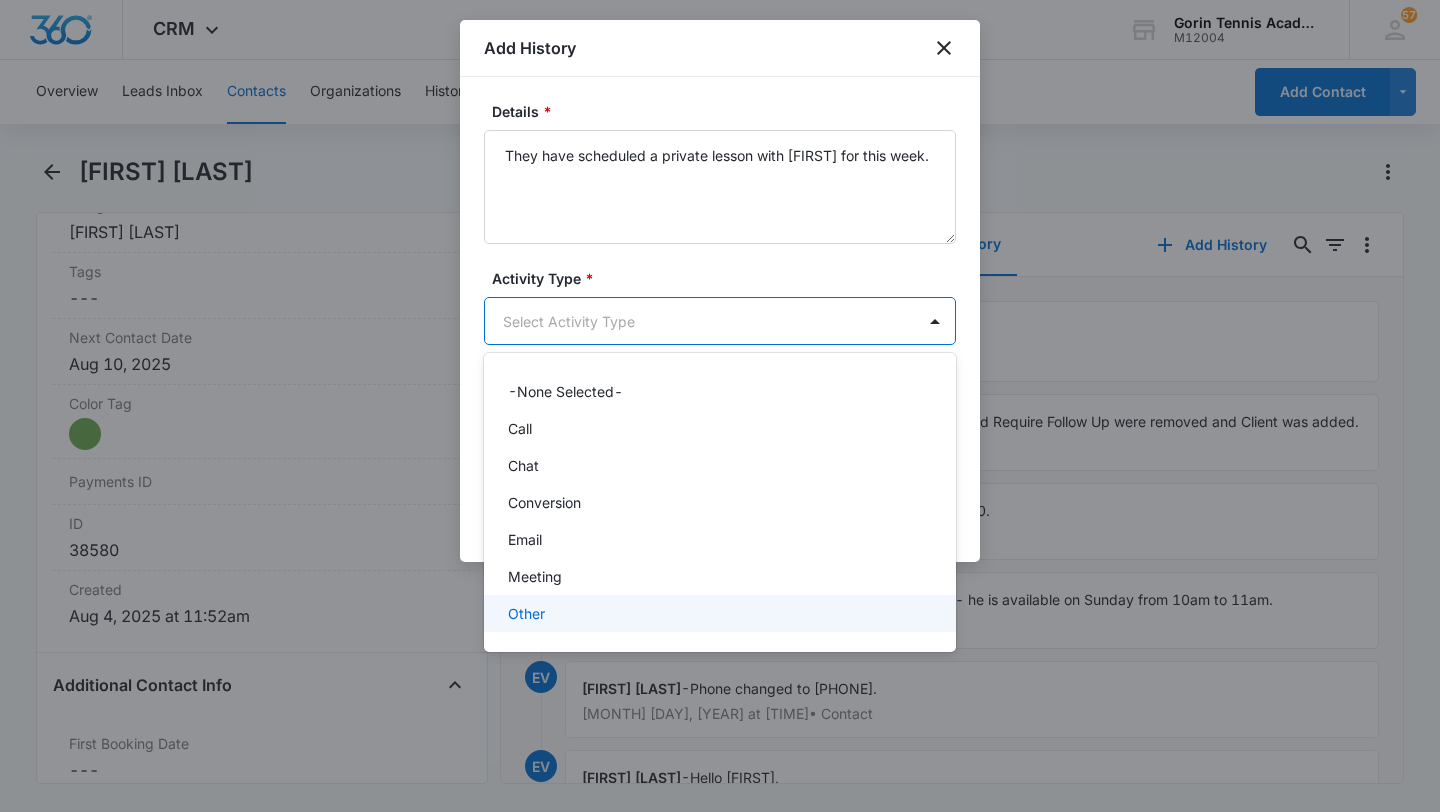 click on "Other" at bounding box center (526, 613) 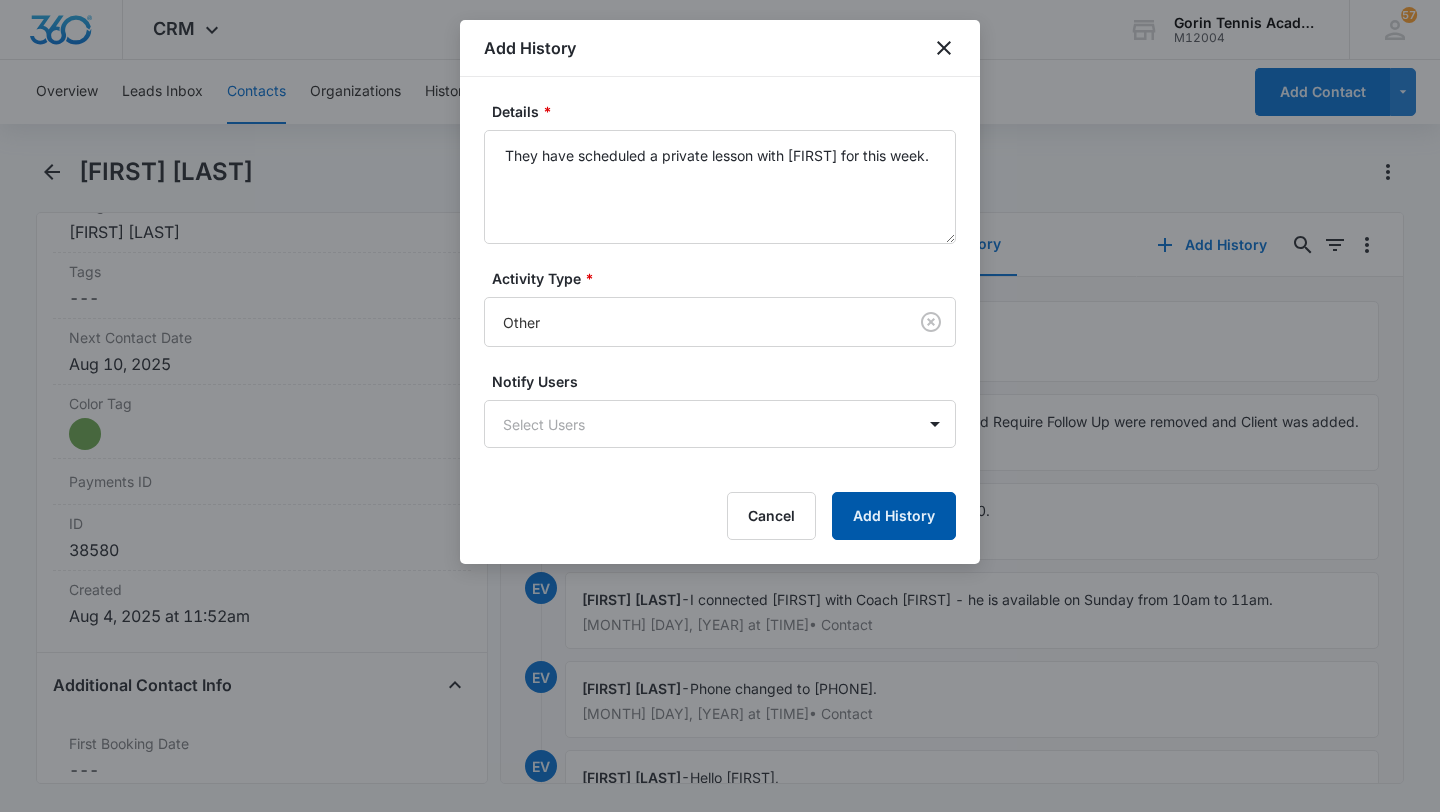 click on "Add History" at bounding box center [894, 516] 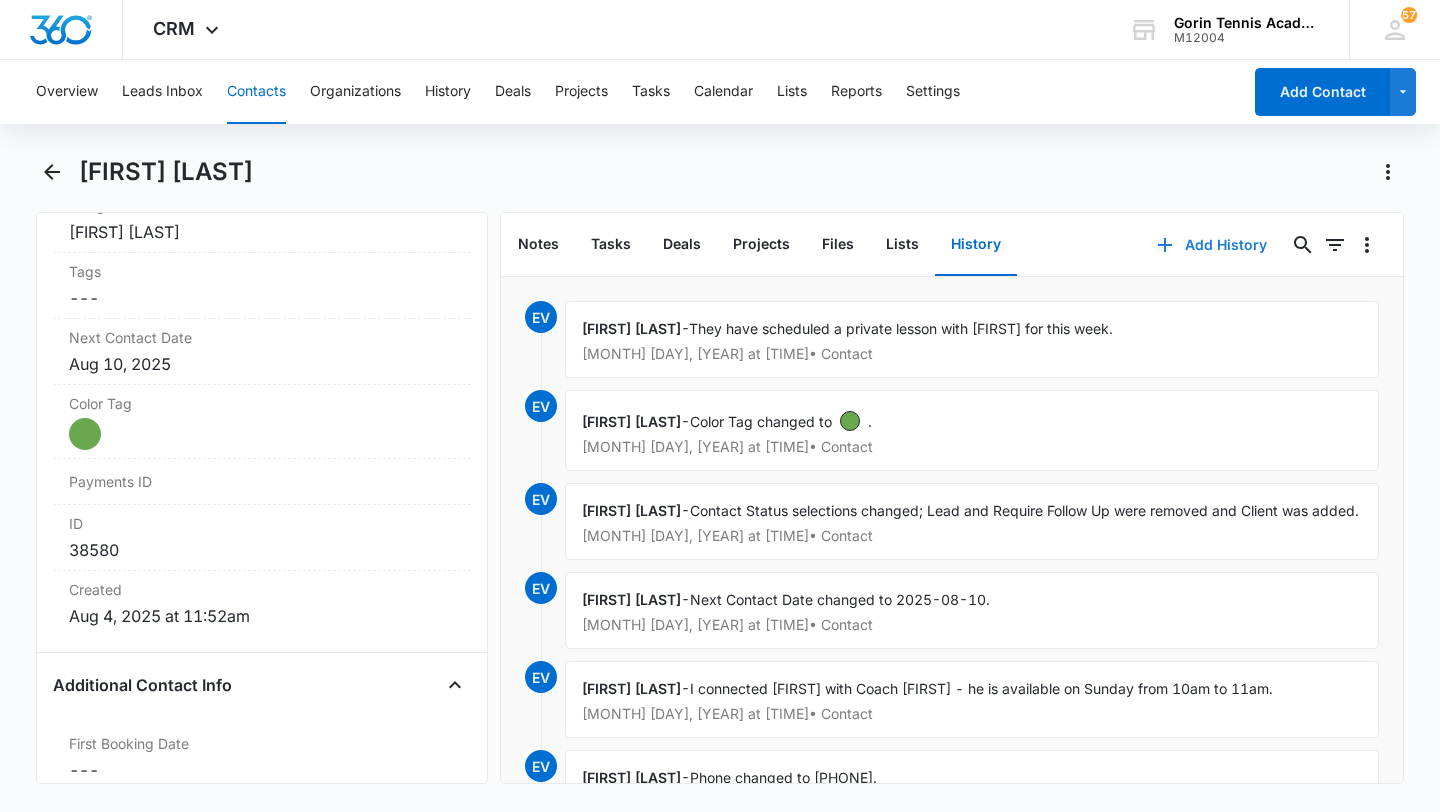 type 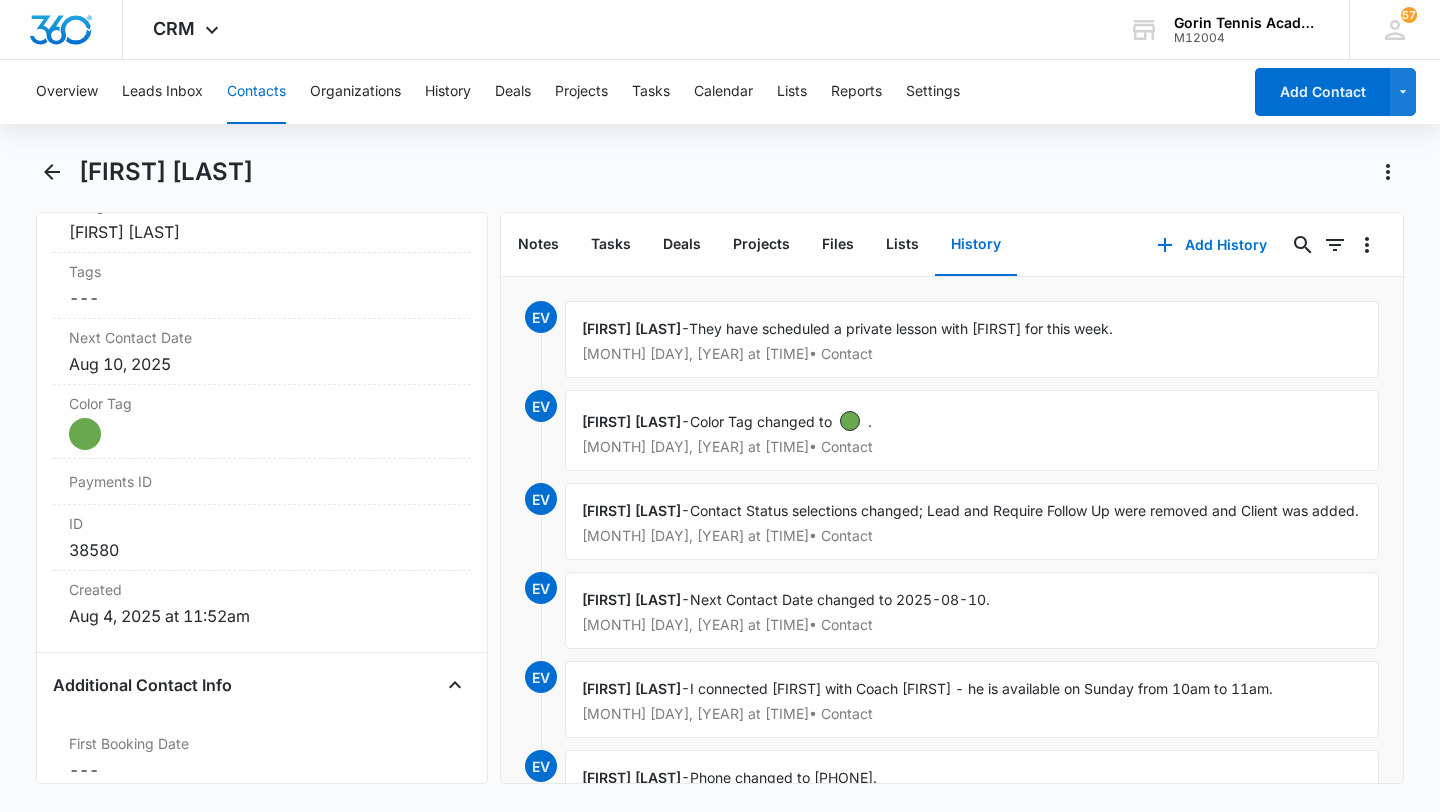click on "Contacts" at bounding box center (256, 92) 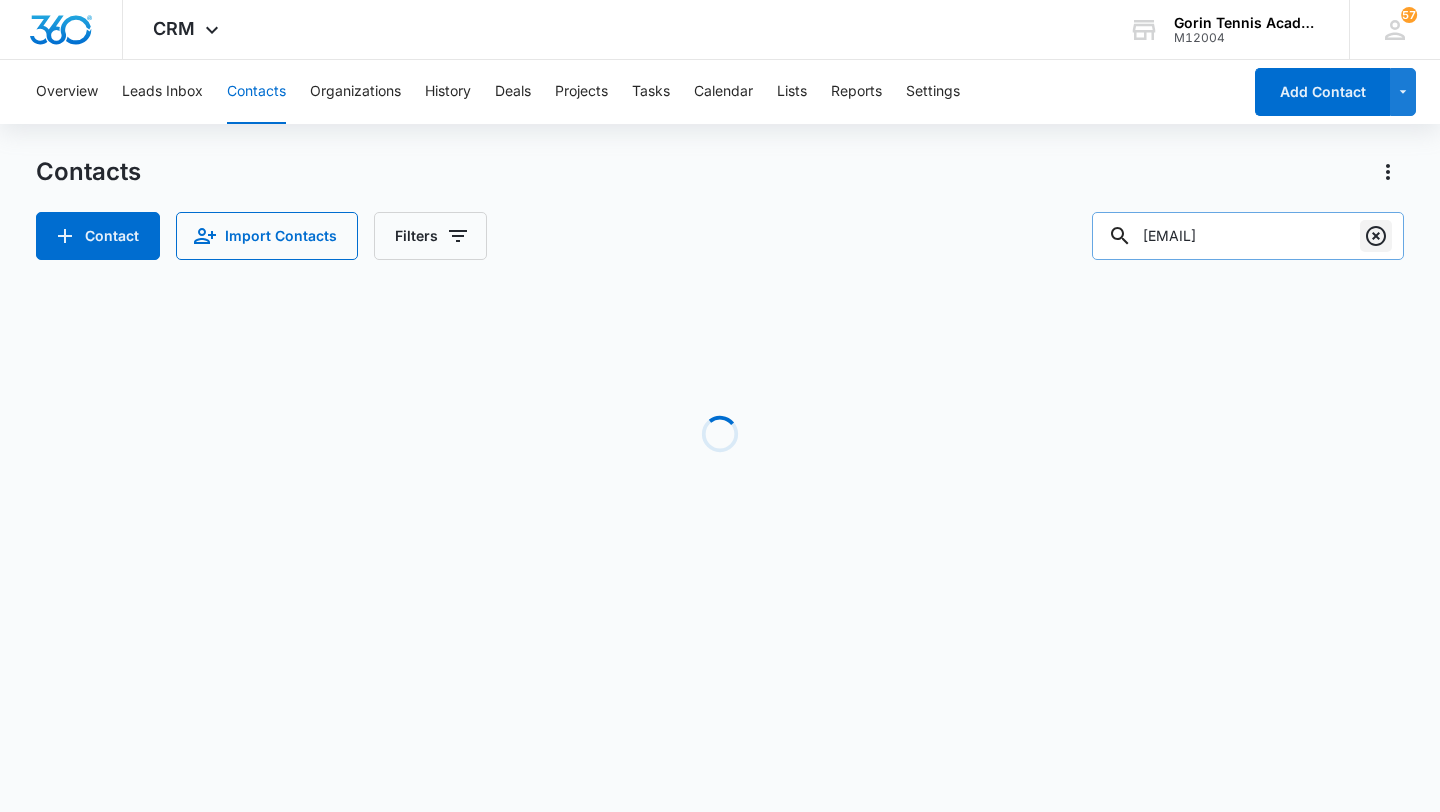 click 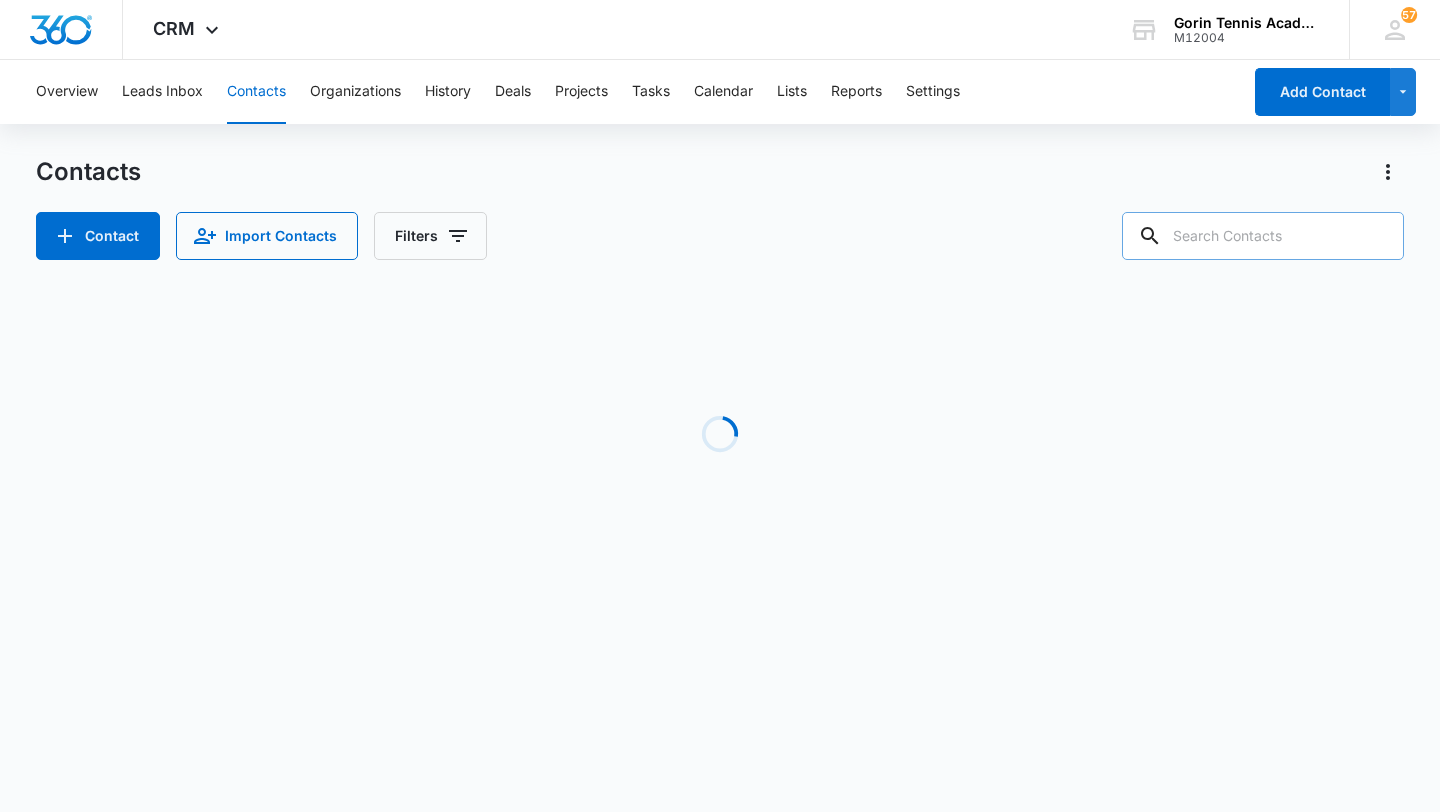 paste on "ht1012@gmail.com" 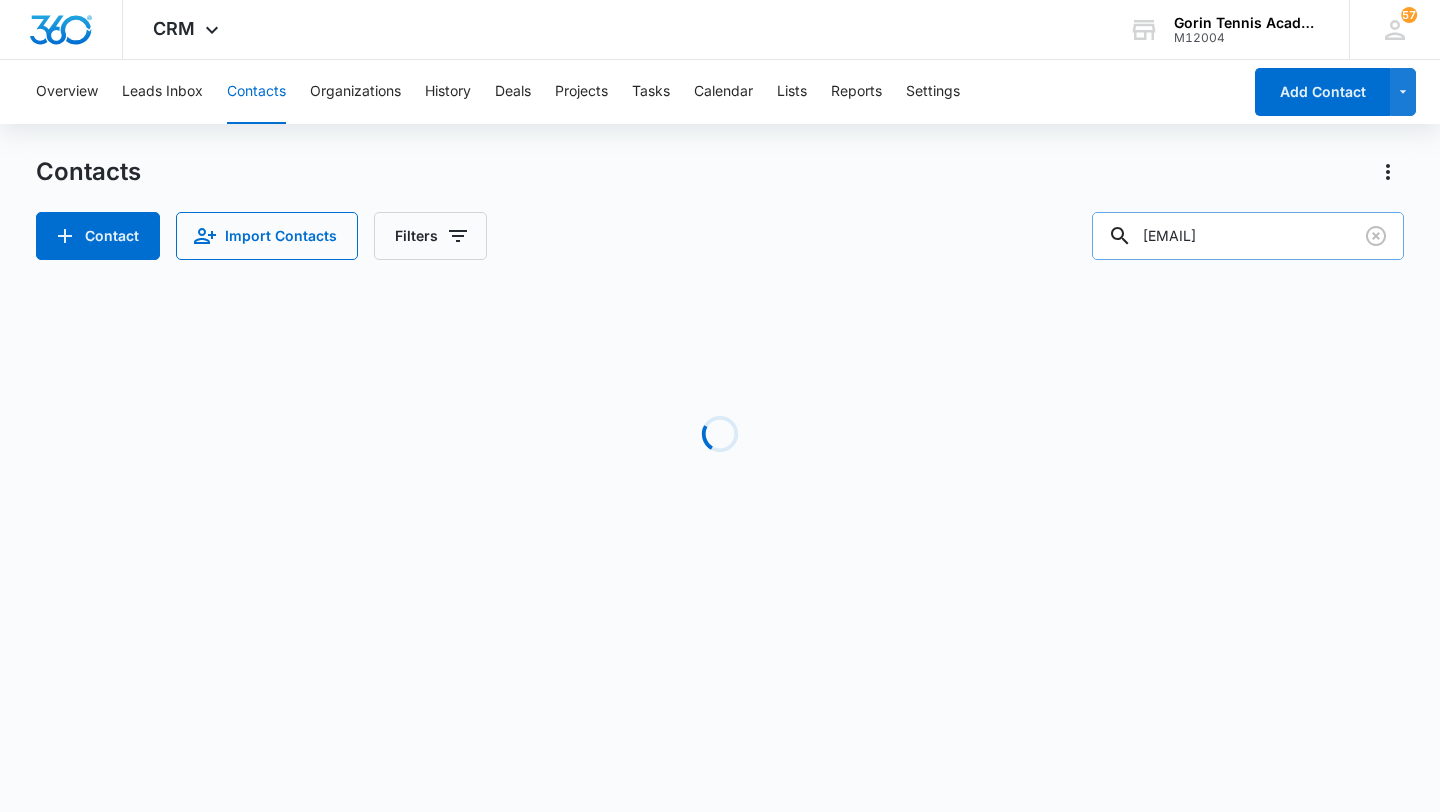 type on "ht1012@gmail.com" 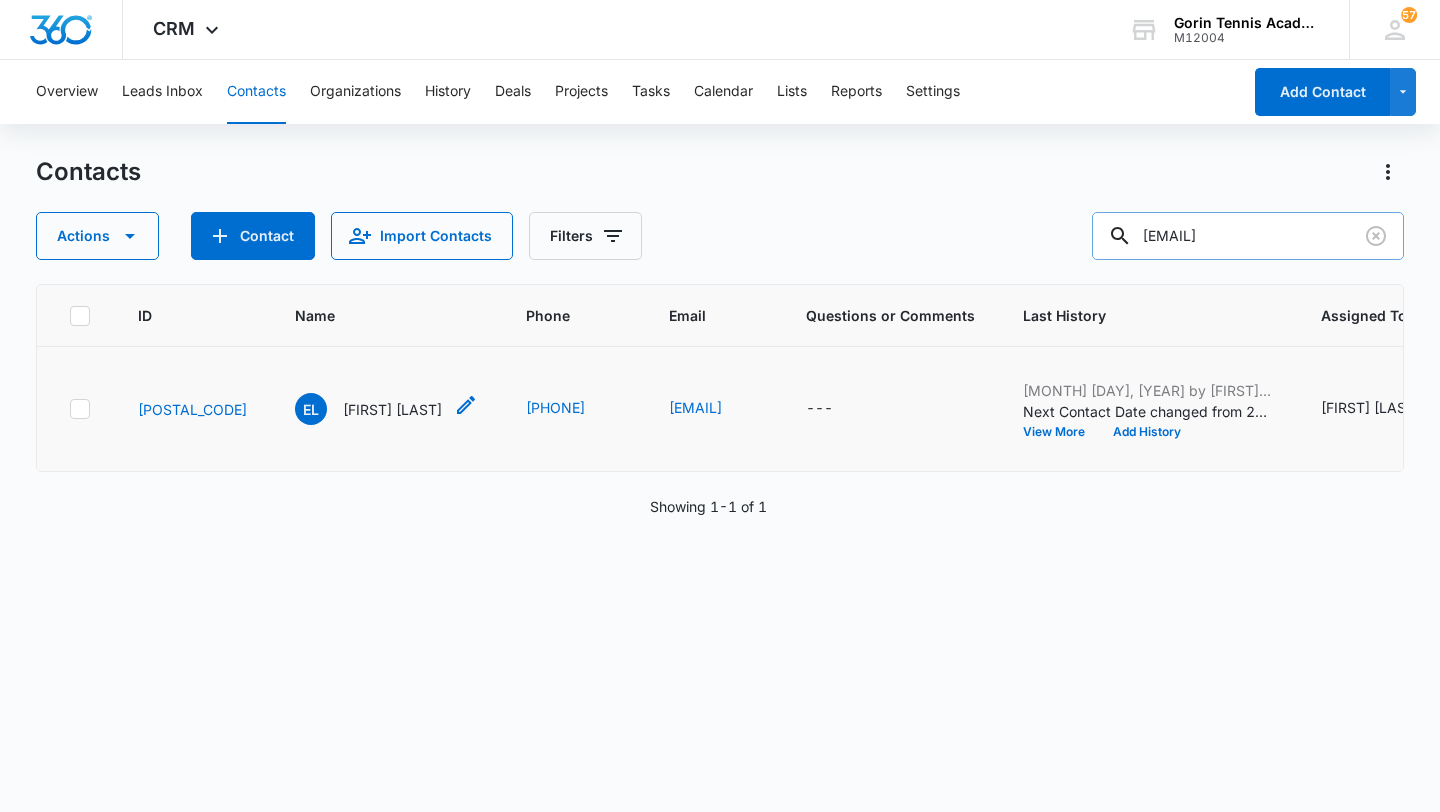 click on "Evan Lei" at bounding box center (392, 409) 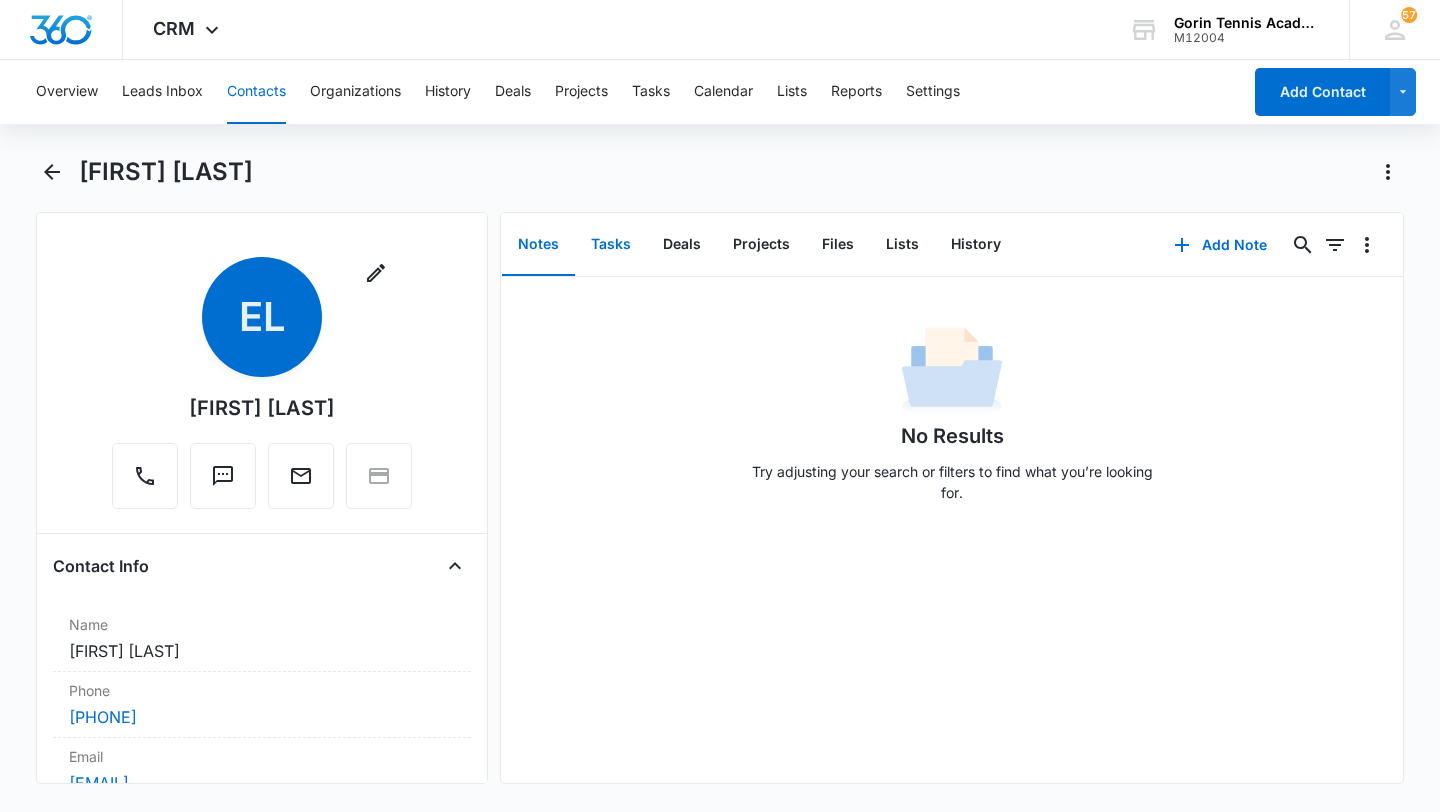 click on "Tasks" at bounding box center (611, 245) 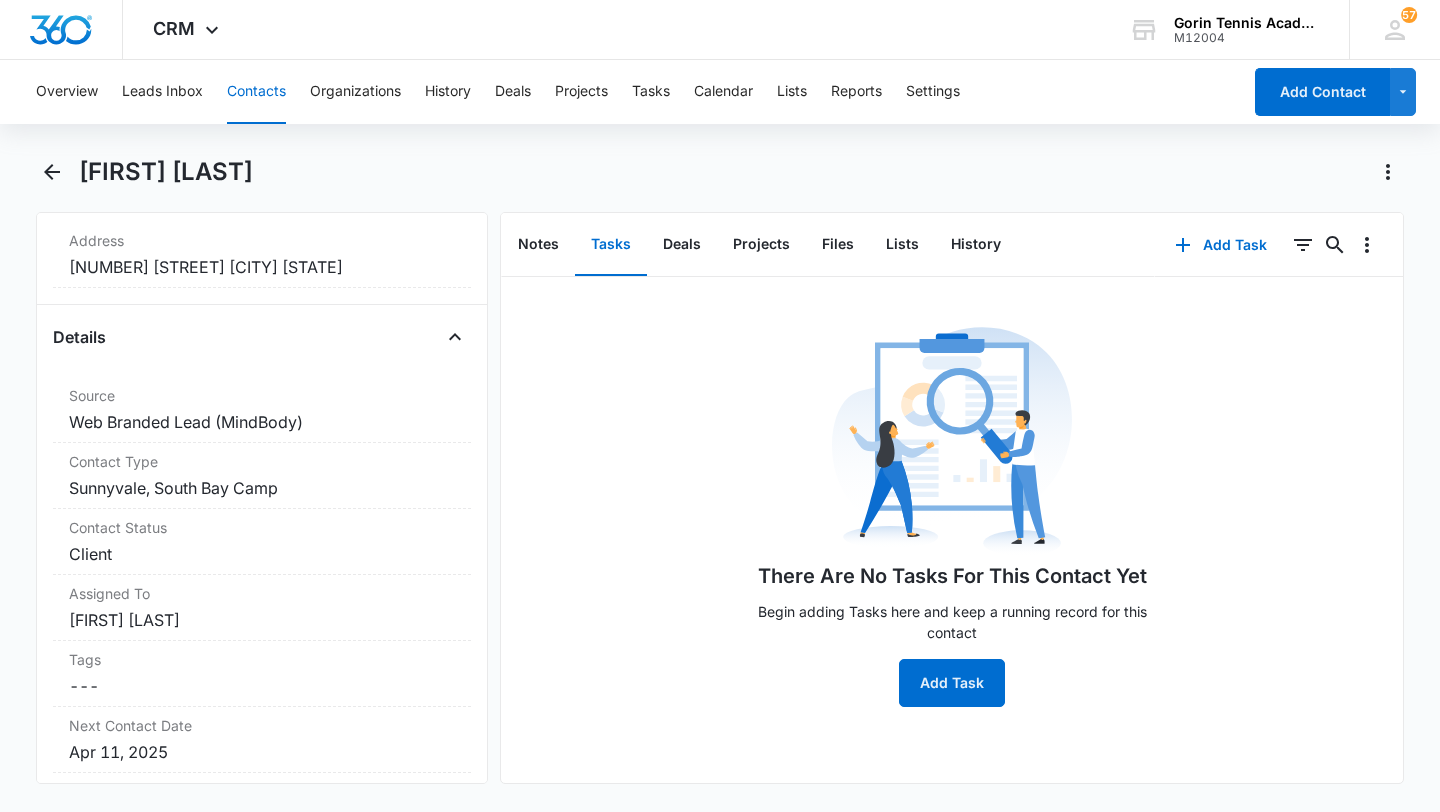 scroll, scrollTop: 731, scrollLeft: 0, axis: vertical 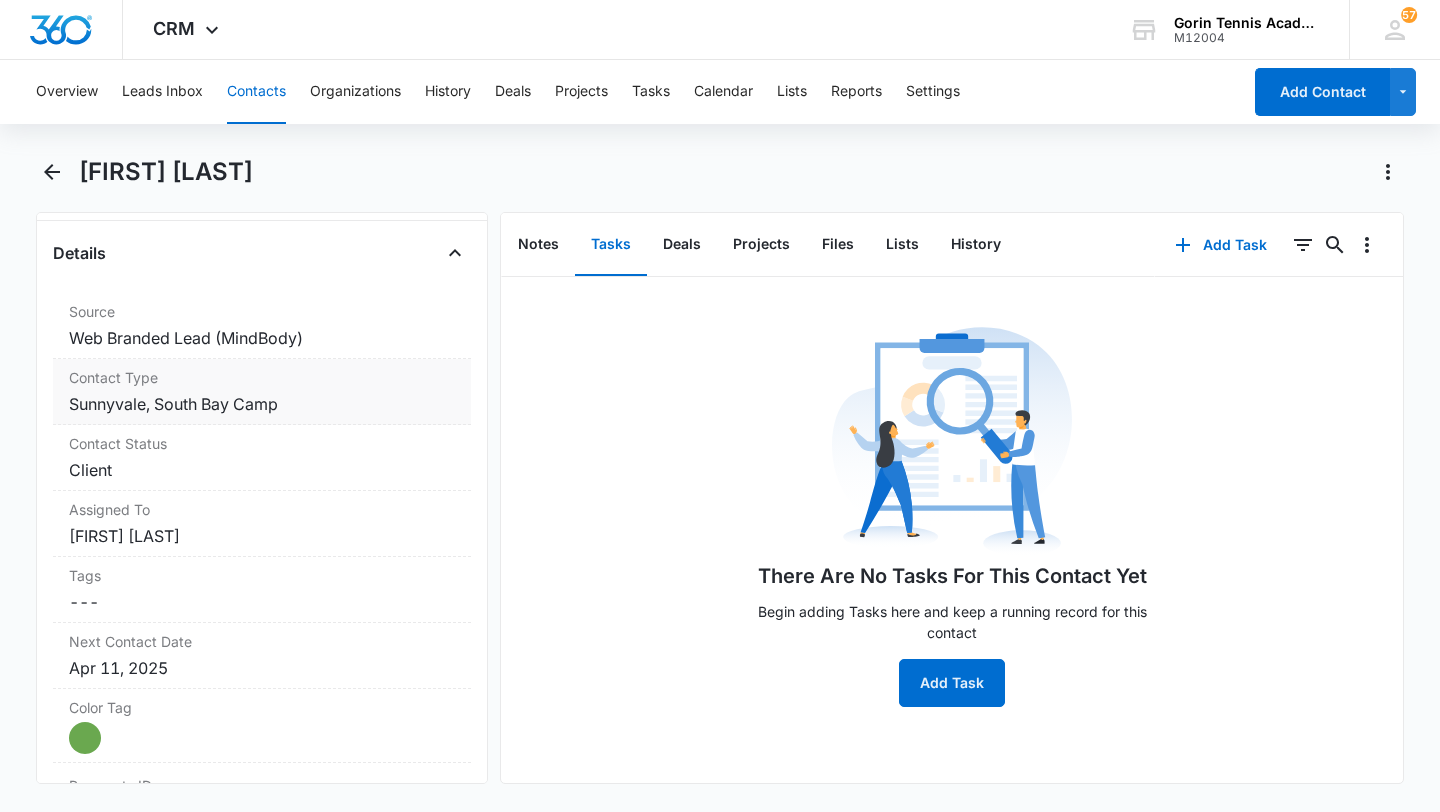 click on "Contact Type" at bounding box center (262, 377) 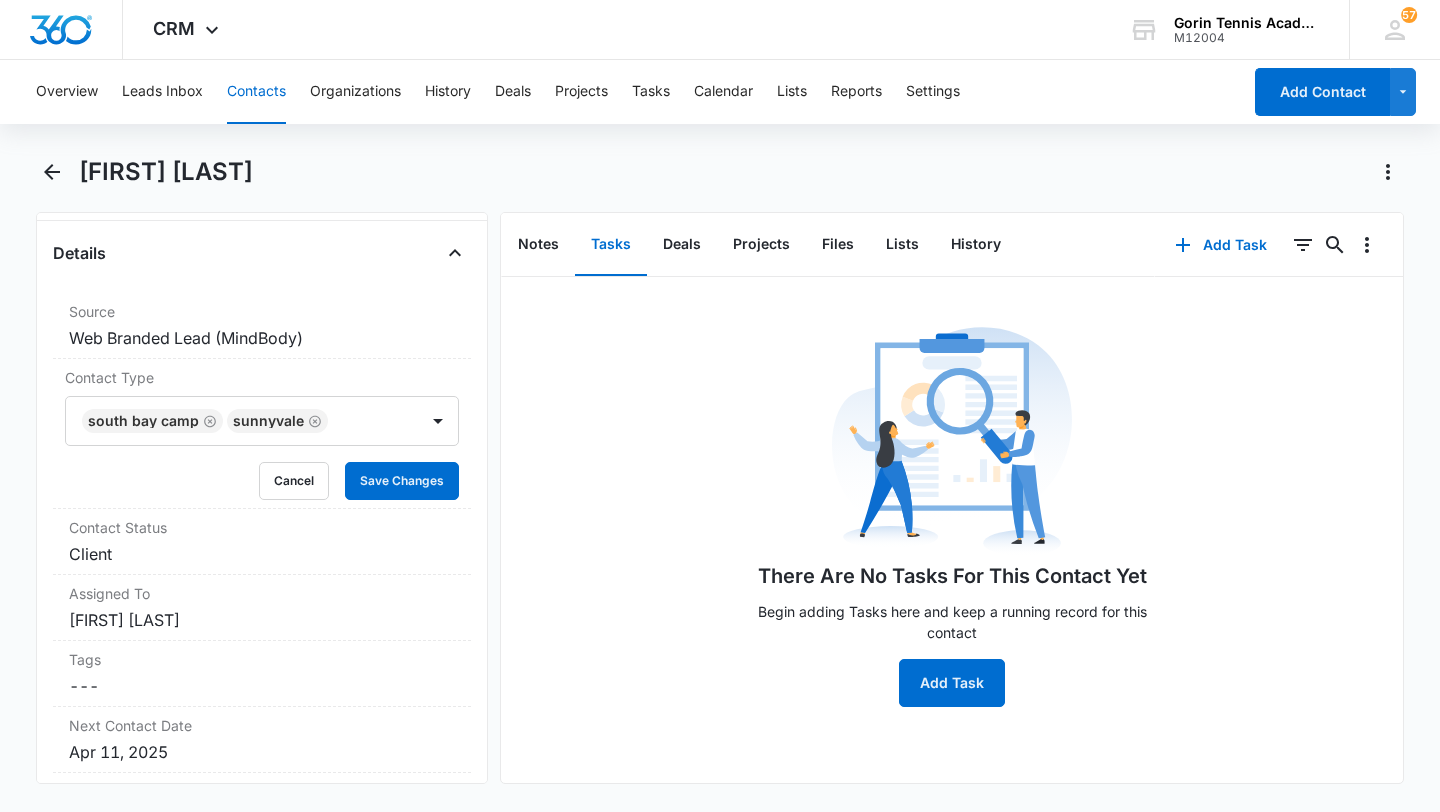 click at bounding box center [336, 421] 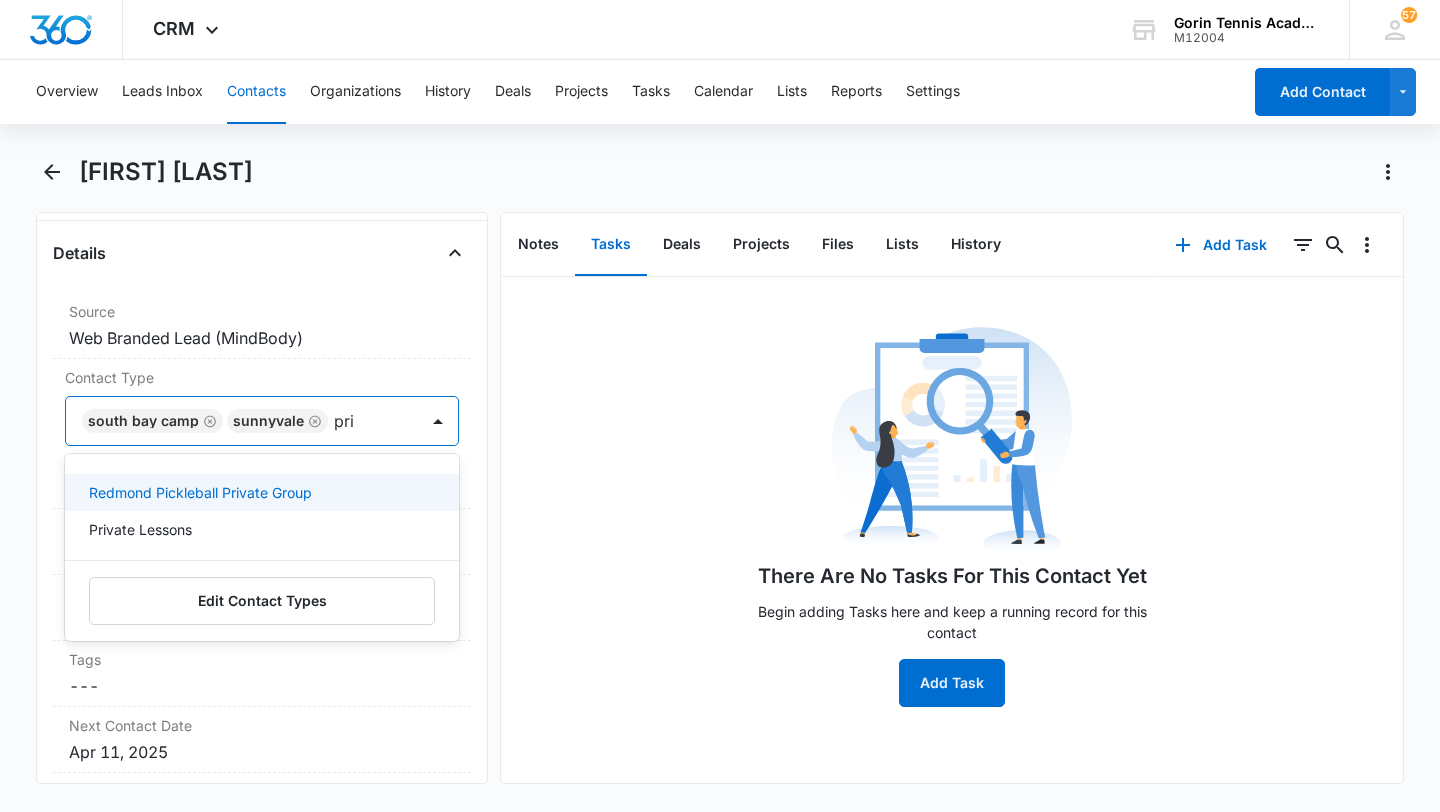 type on "priv" 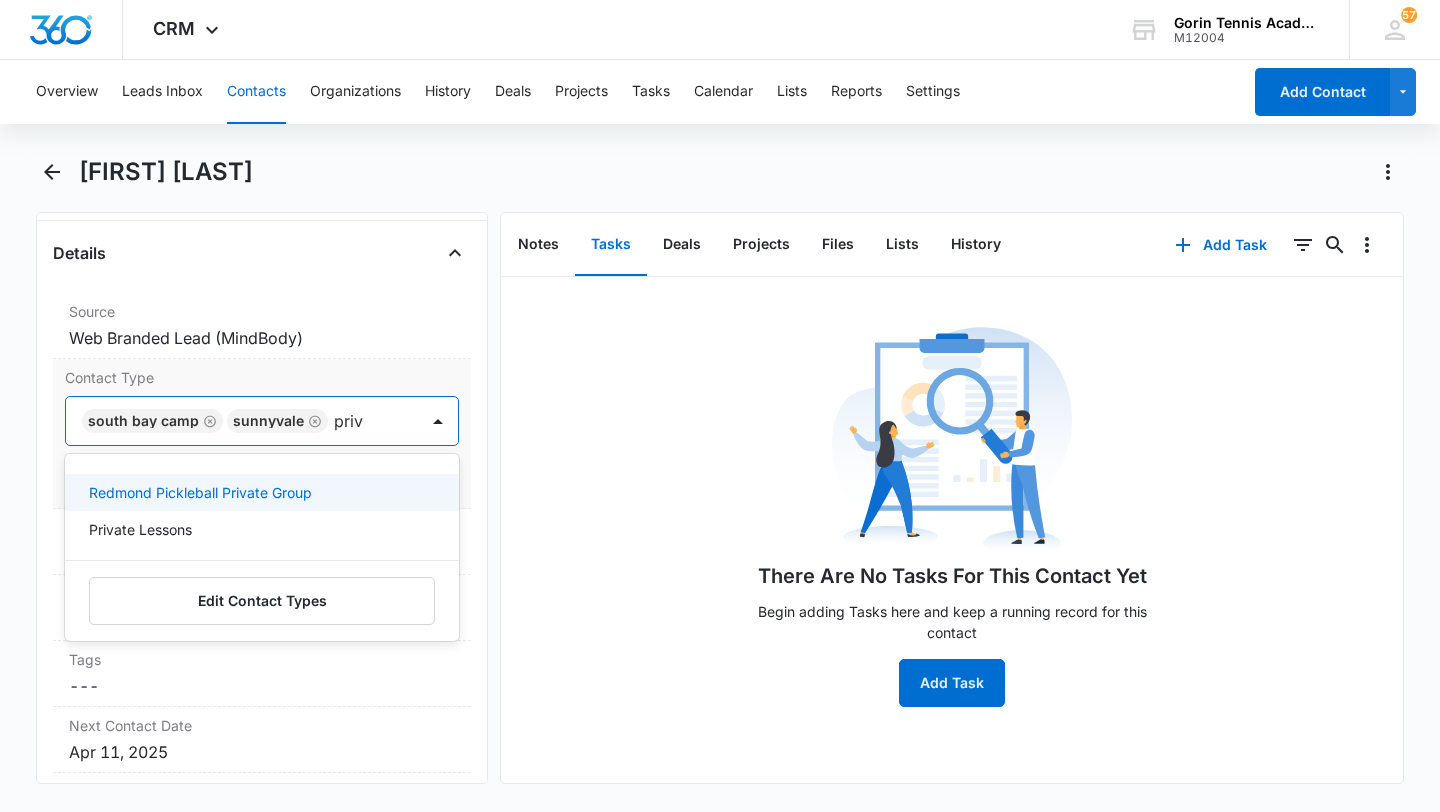 click on "Private Lessons" at bounding box center [140, 529] 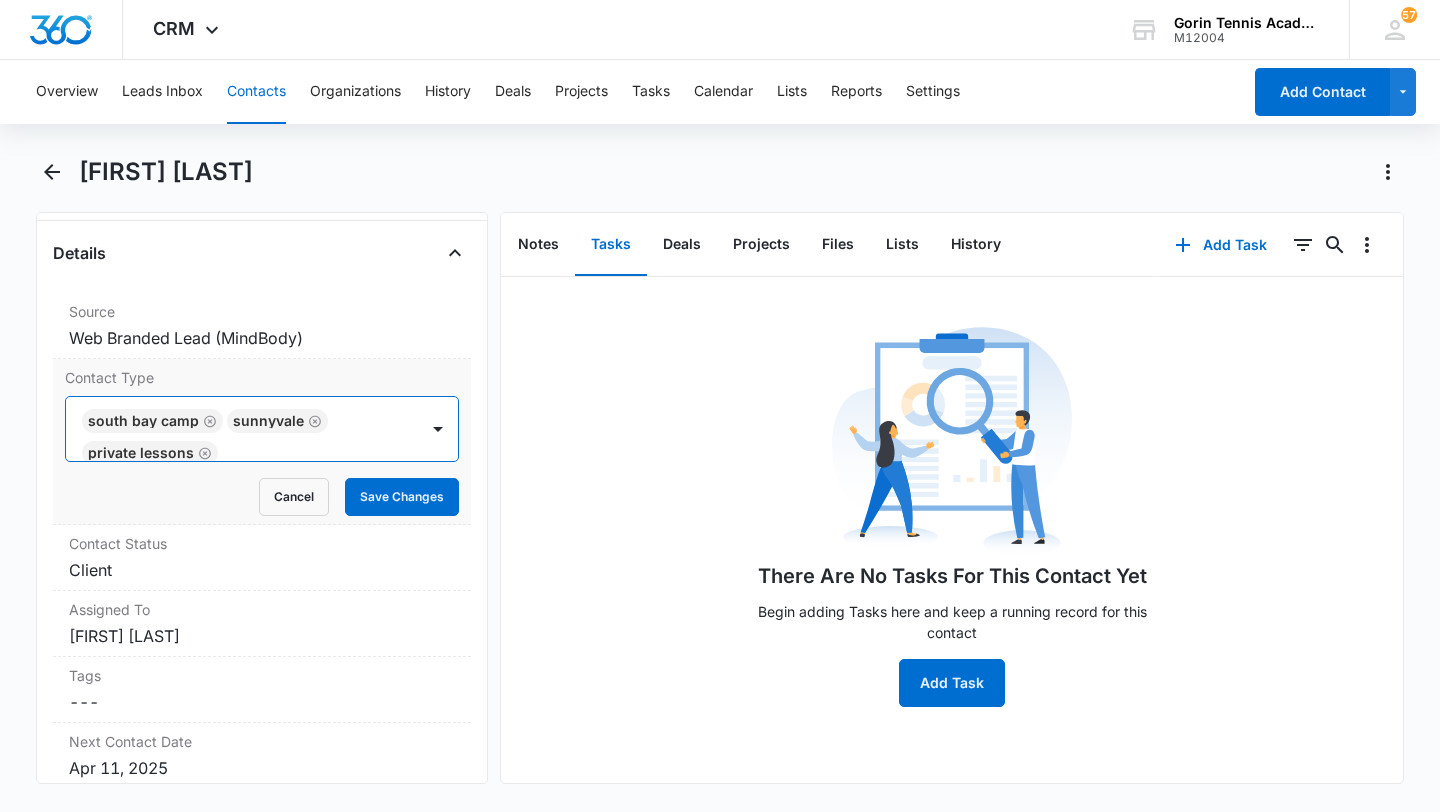 click at bounding box center [308, 453] 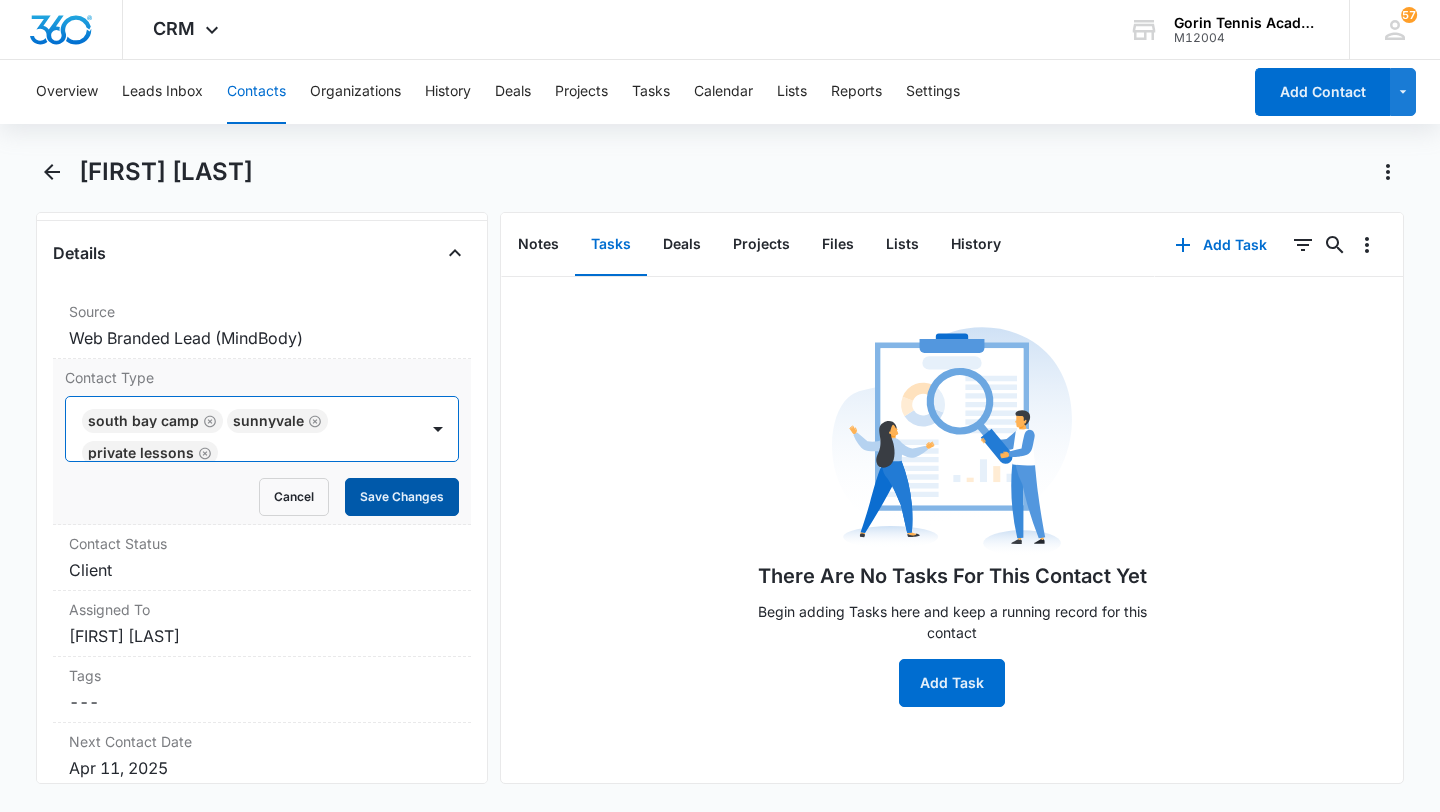 click on "Save Changes" at bounding box center [402, 497] 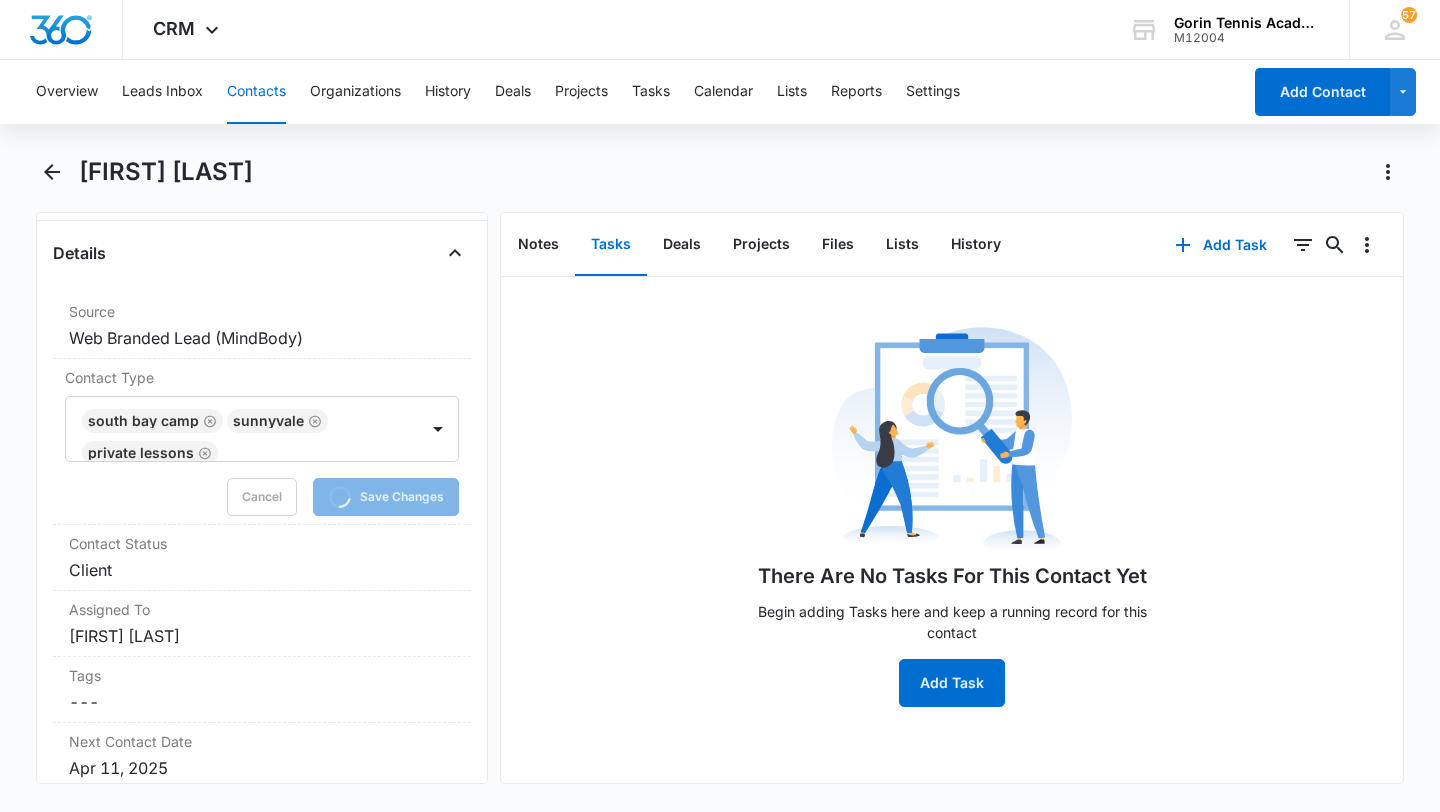 click on "Contacts" at bounding box center (256, 92) 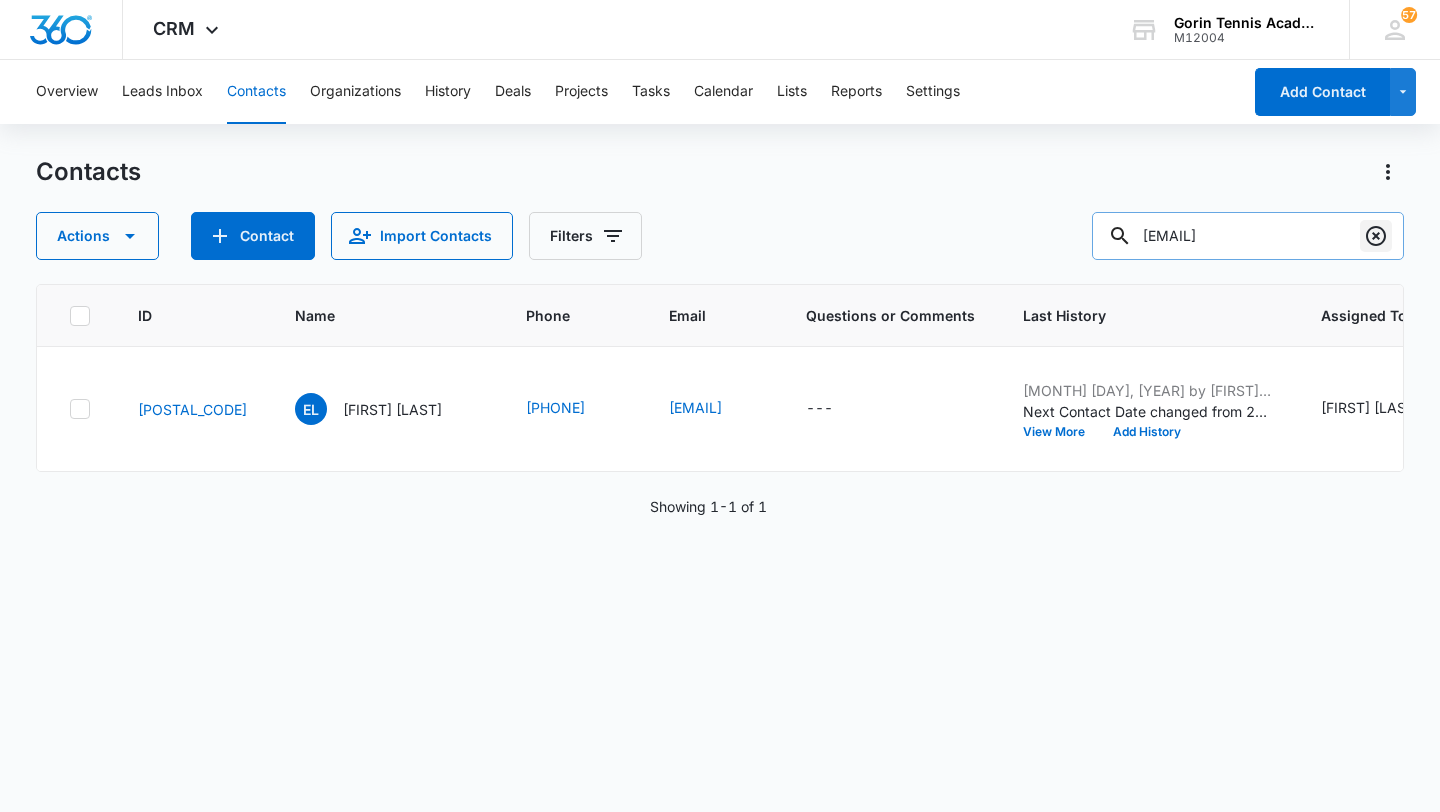 click 